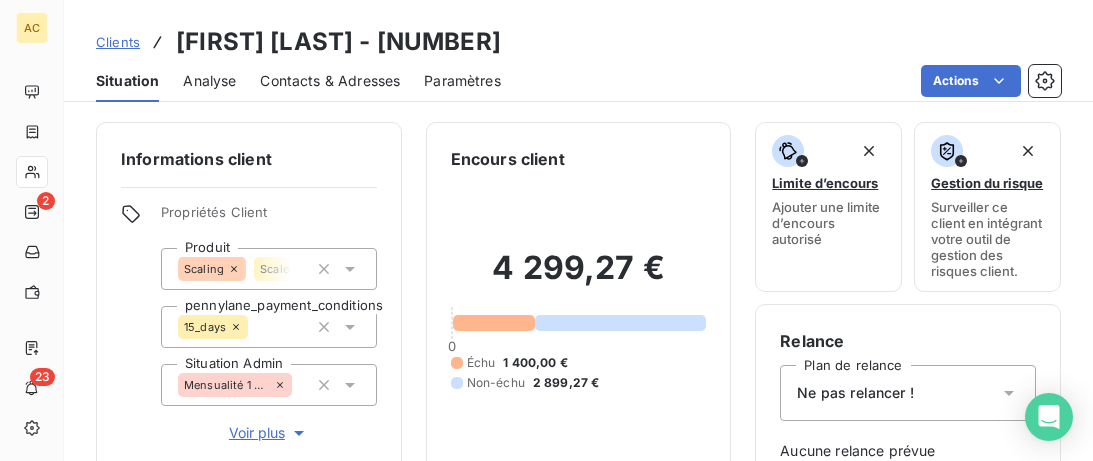click on "Clients" at bounding box center (118, 42) 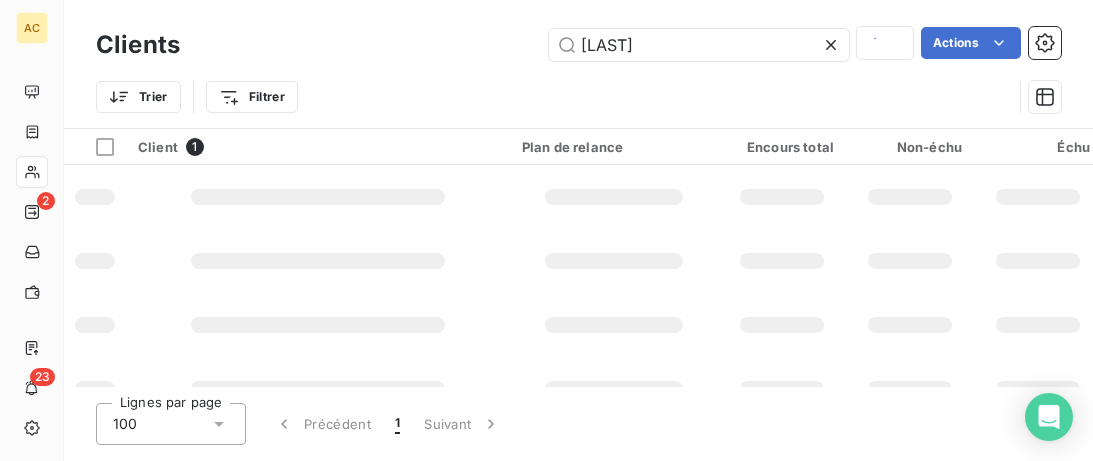 scroll, scrollTop: 0, scrollLeft: 0, axis: both 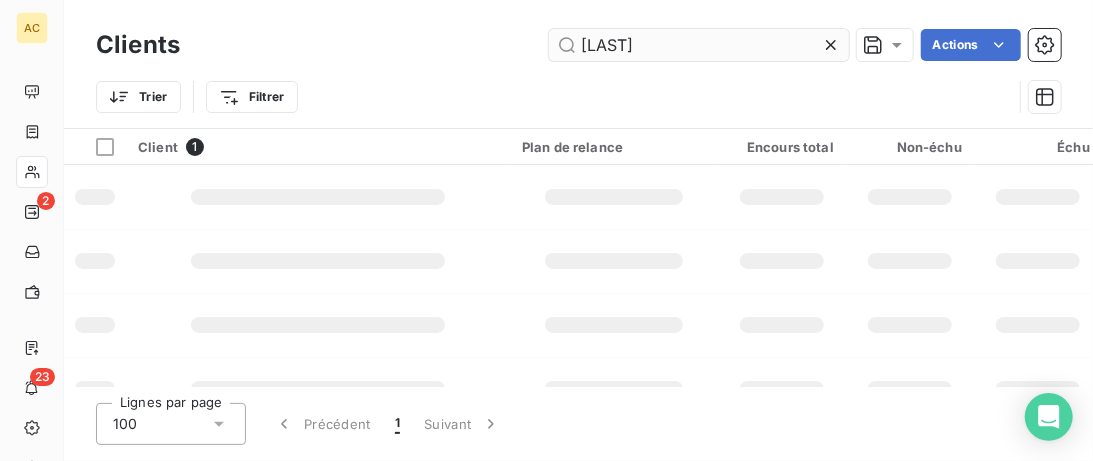 drag, startPoint x: 684, startPoint y: 46, endPoint x: 319, endPoint y: 39, distance: 365.0671 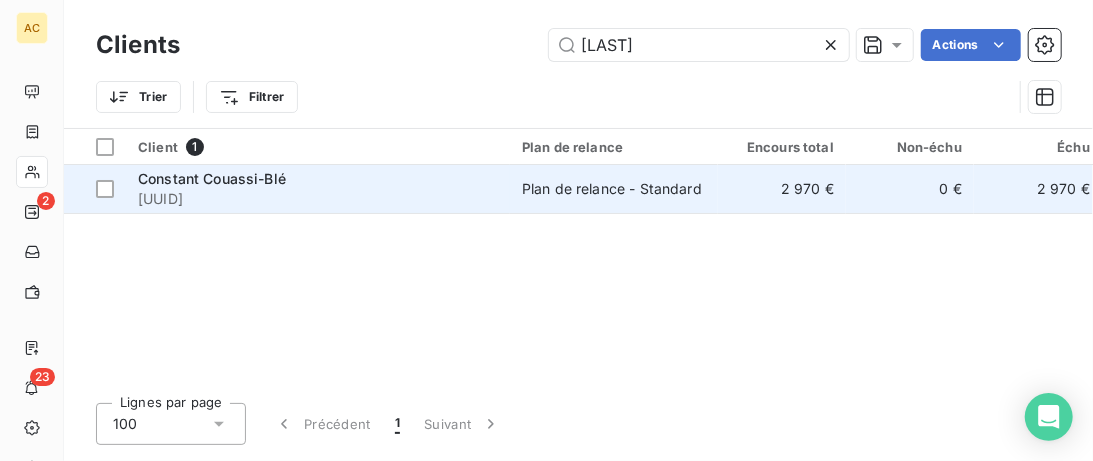 click on "Constant Couassi-Blé" at bounding box center (212, 178) 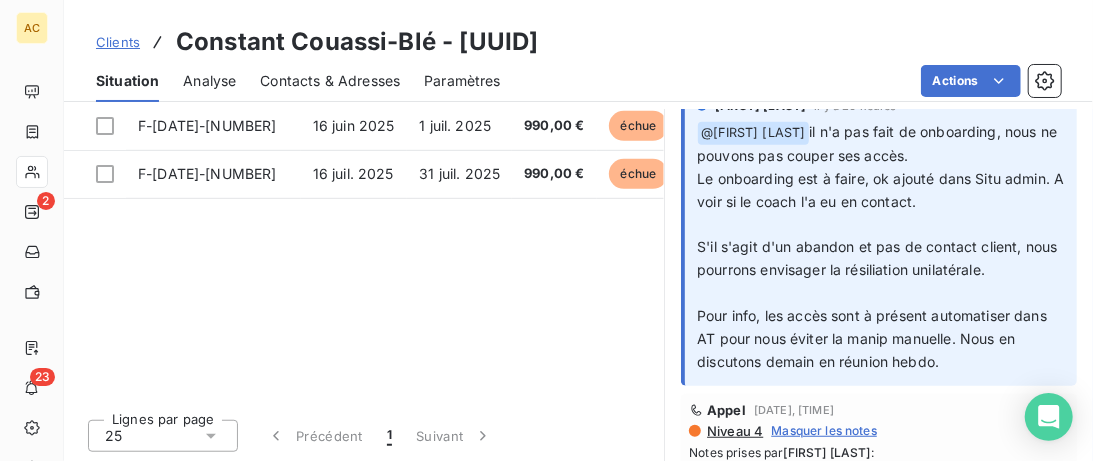scroll, scrollTop: 325, scrollLeft: 0, axis: vertical 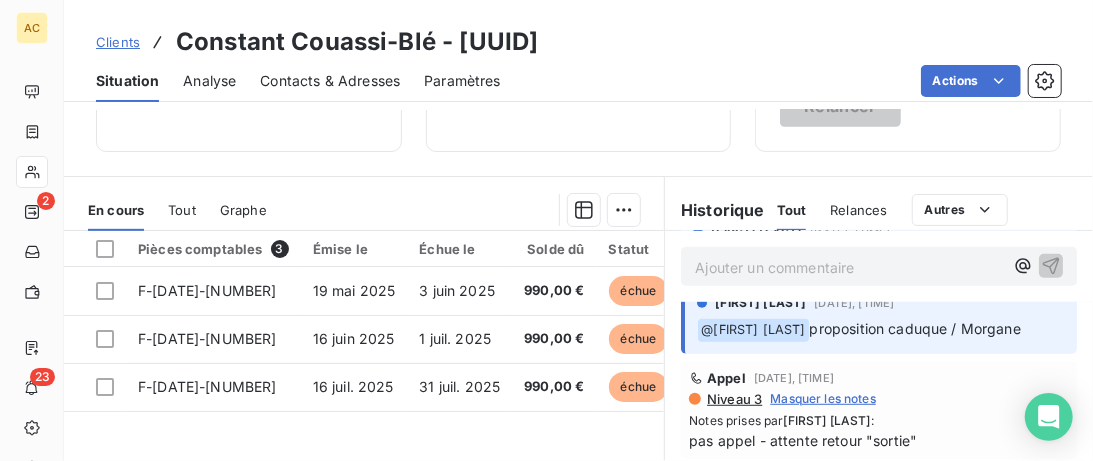 click on "Tout" at bounding box center [182, 210] 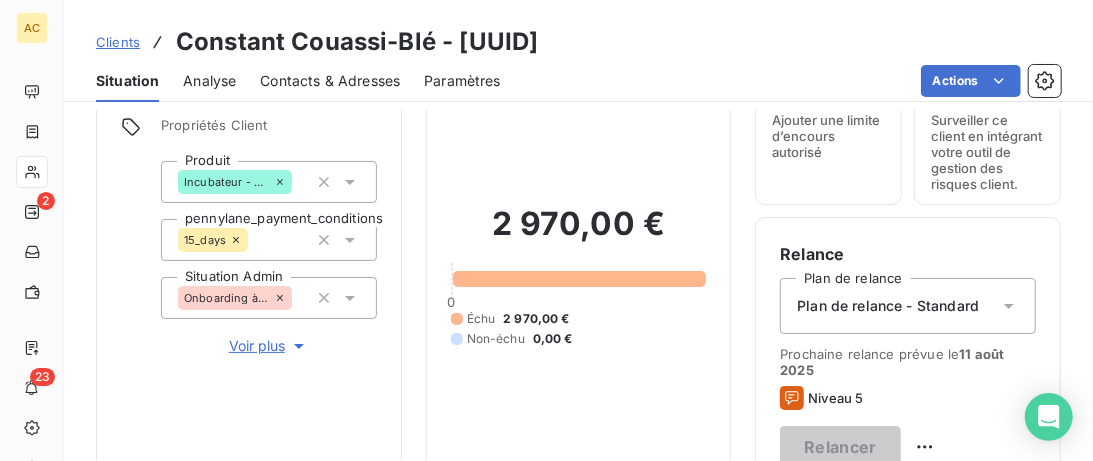 scroll, scrollTop: 0, scrollLeft: 0, axis: both 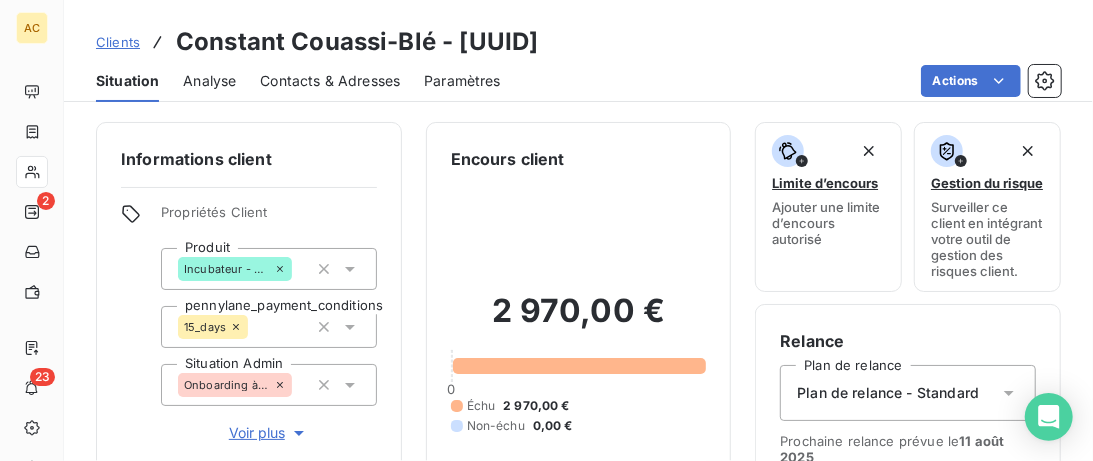 click on "Voir plus" at bounding box center [269, 433] 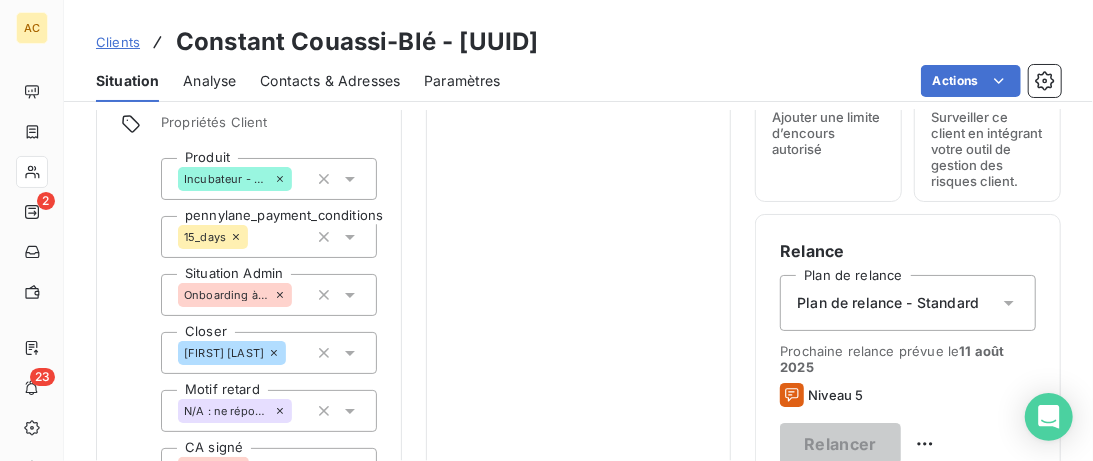 scroll, scrollTop: 0, scrollLeft: 0, axis: both 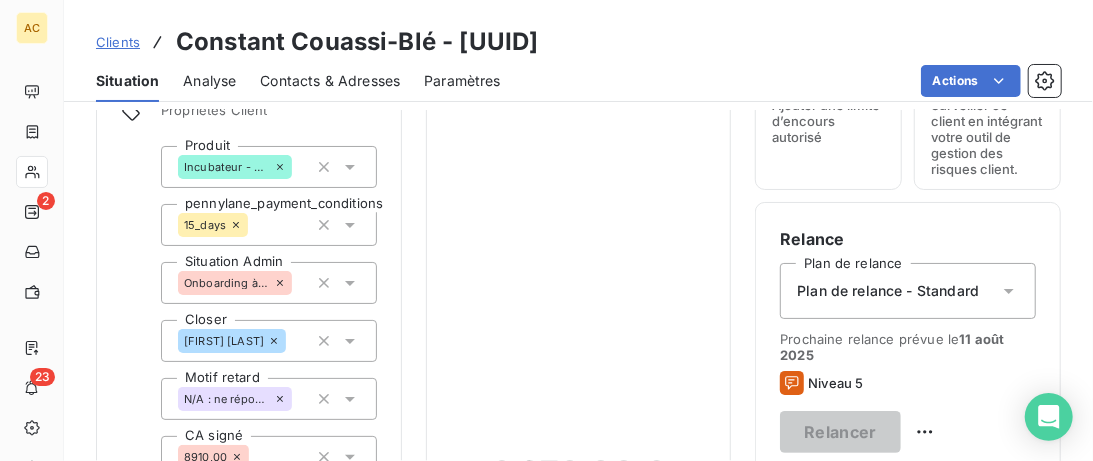 click 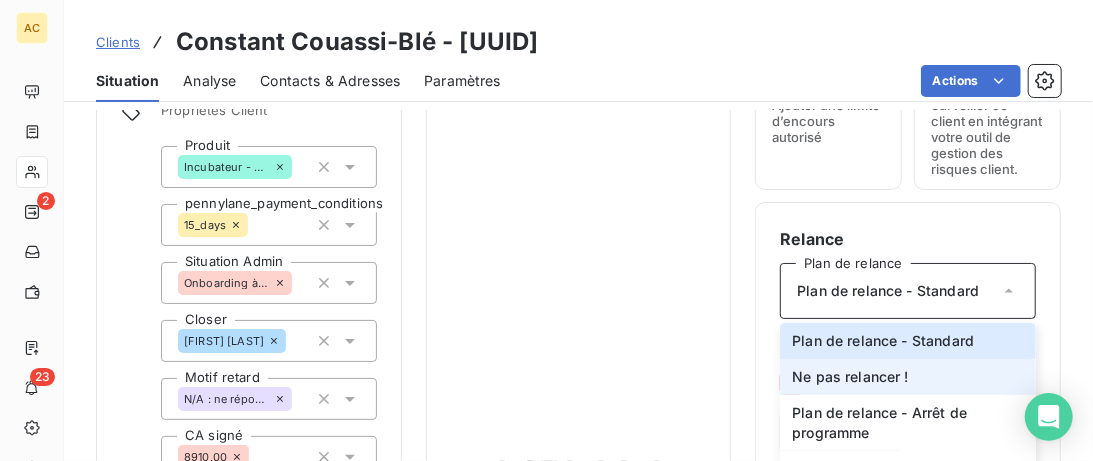 click on "Ne pas relancer !" at bounding box center (850, 377) 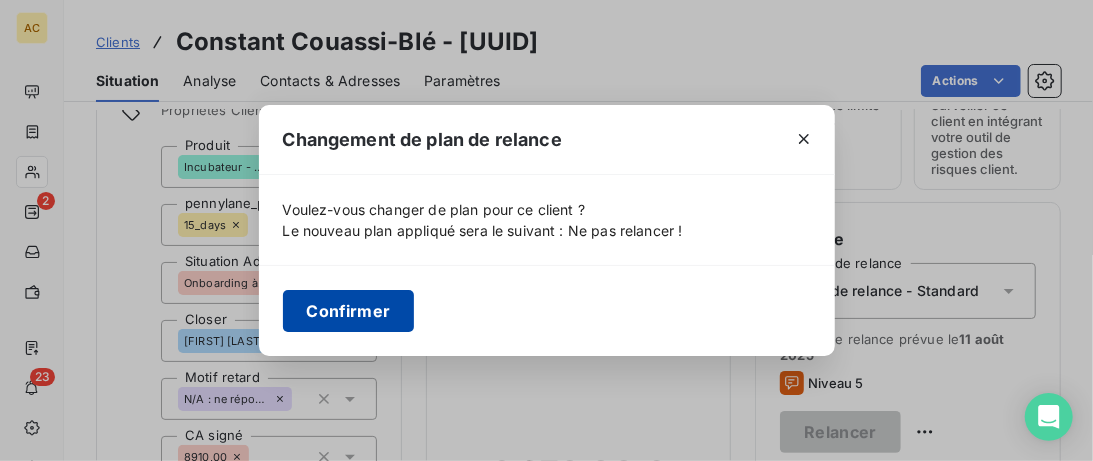 click on "Confirmer" at bounding box center (349, 311) 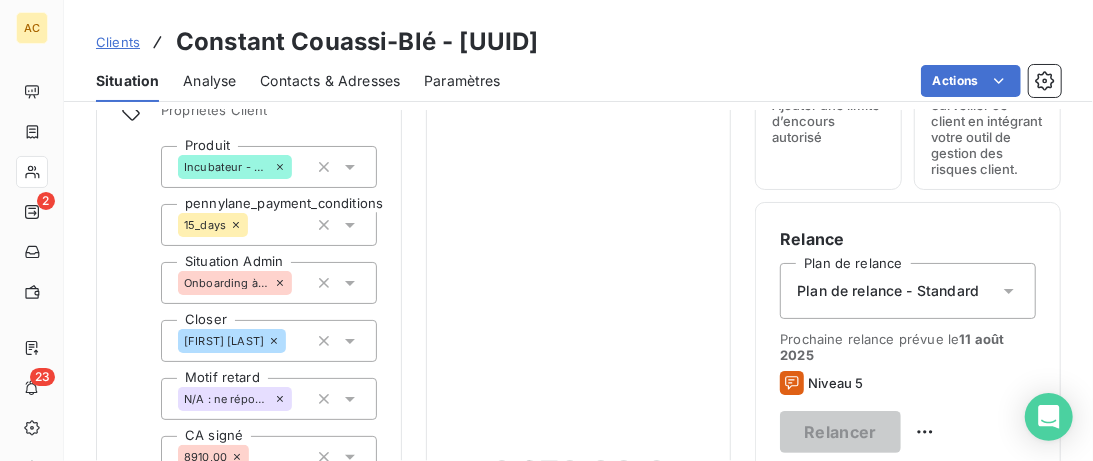 click 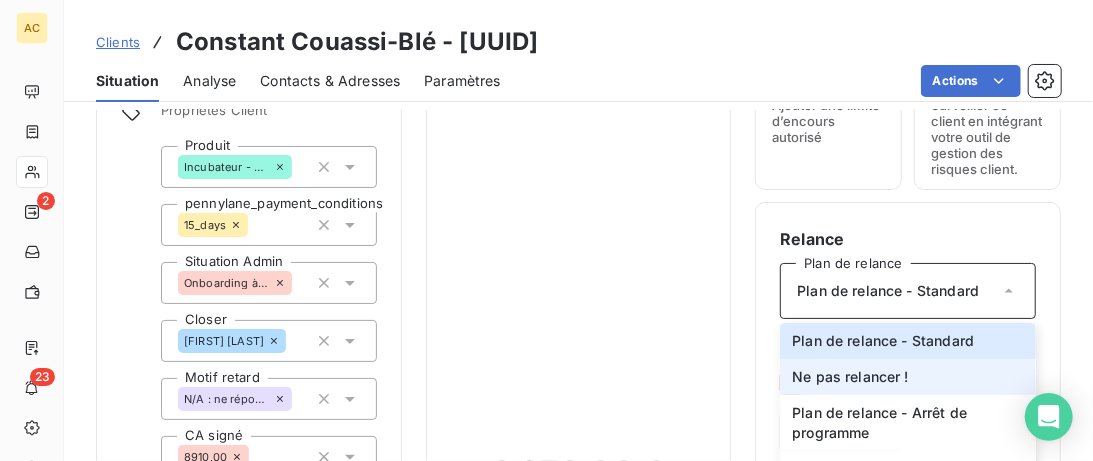 click on "Ne pas relancer !" at bounding box center [850, 377] 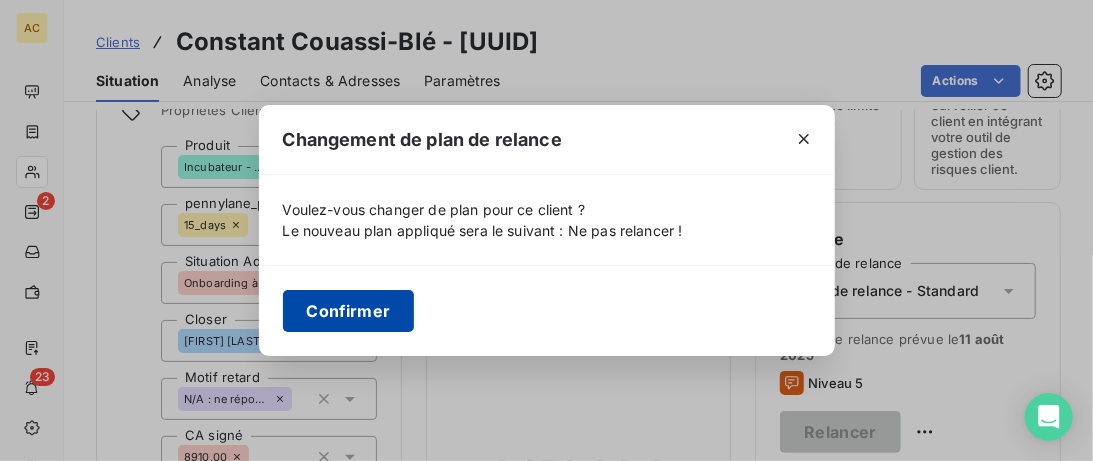click on "Confirmer" at bounding box center (349, 311) 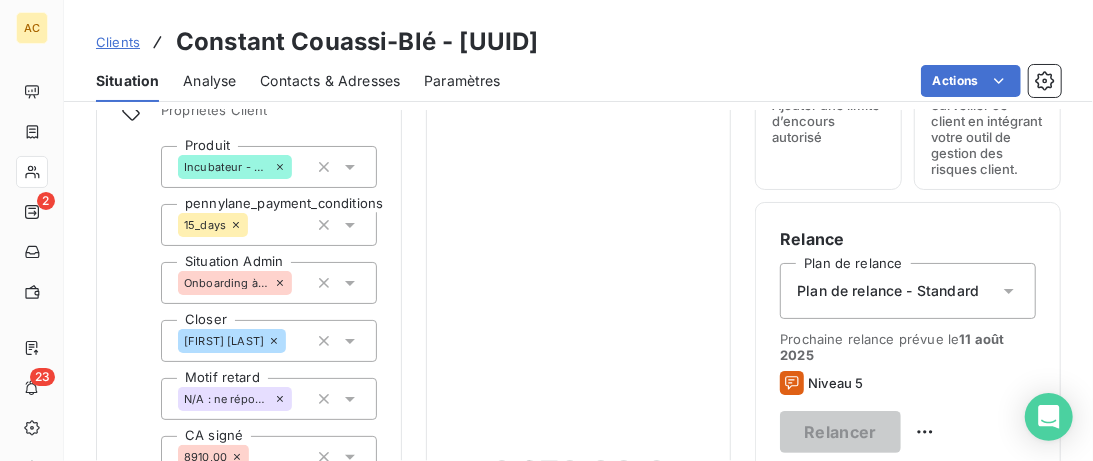click on "Clients" at bounding box center [118, 42] 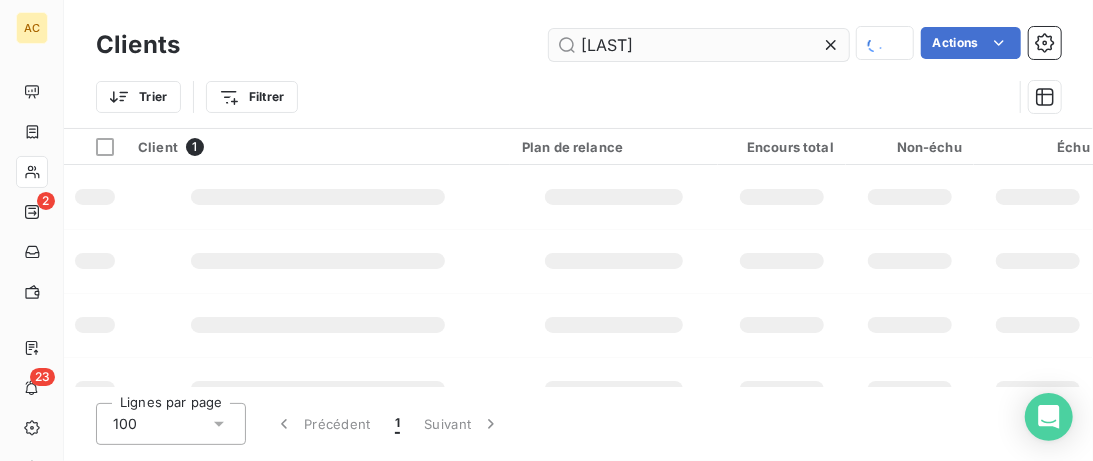 type on "[LAST]" 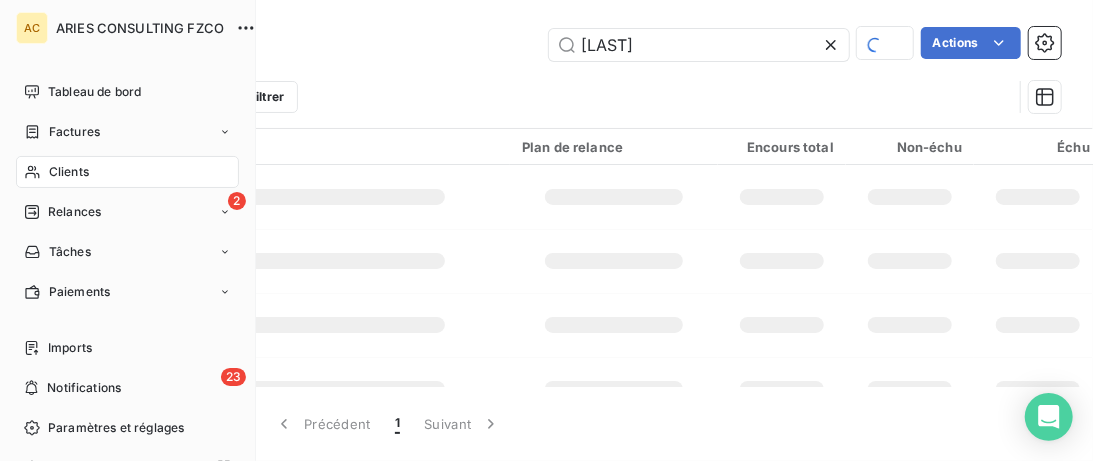 click 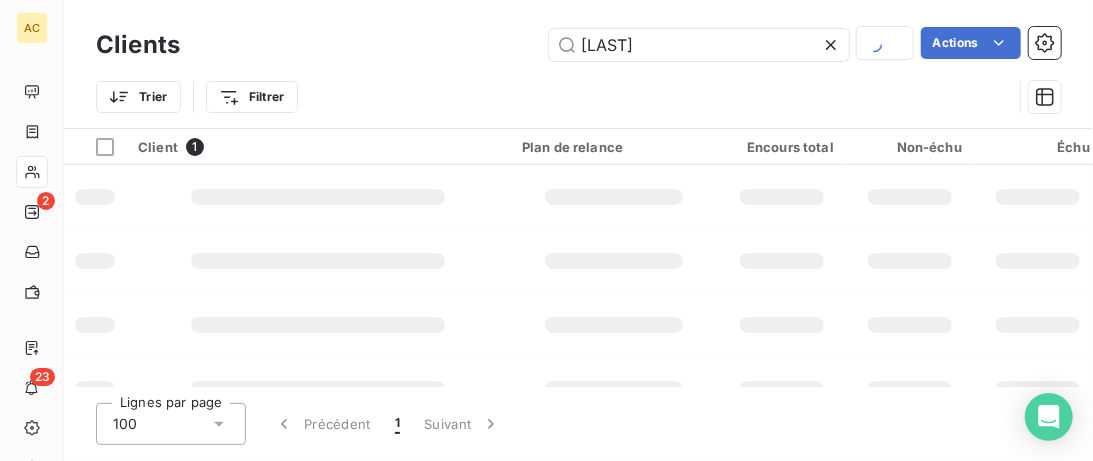 click 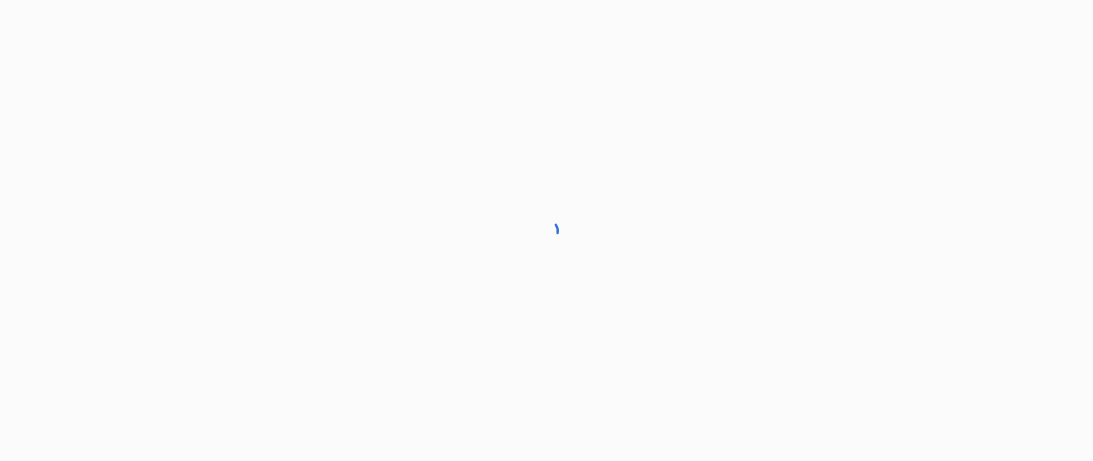 scroll, scrollTop: 0, scrollLeft: 0, axis: both 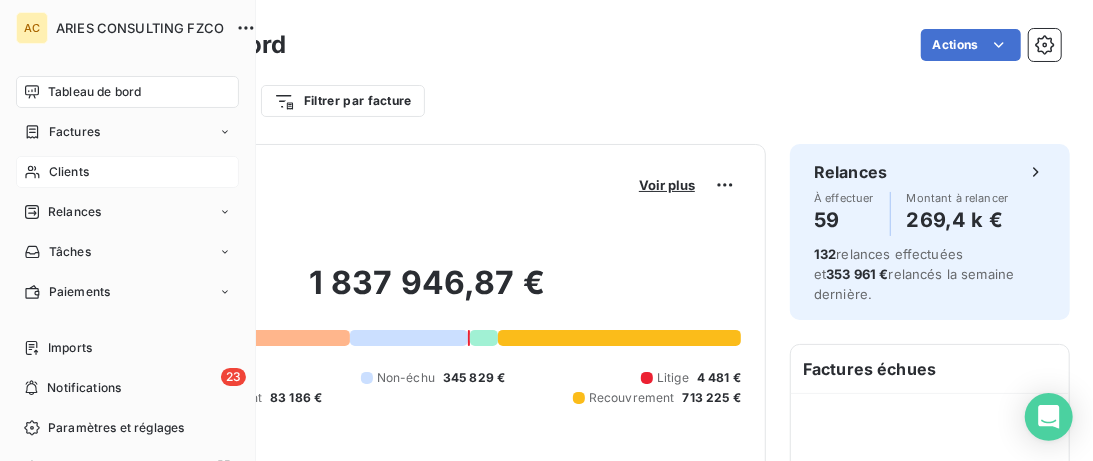 click on "Clients" at bounding box center (127, 172) 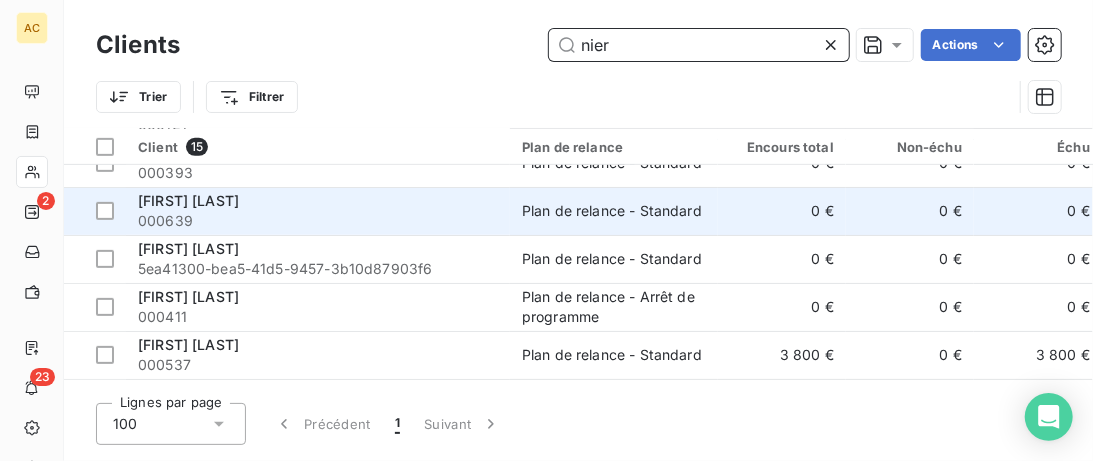 scroll, scrollTop: 497, scrollLeft: 0, axis: vertical 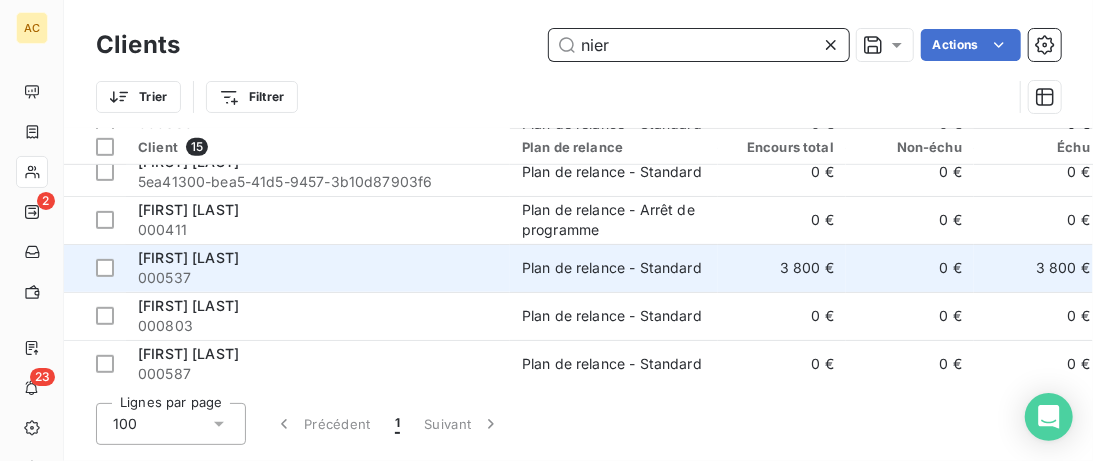 type on "nier" 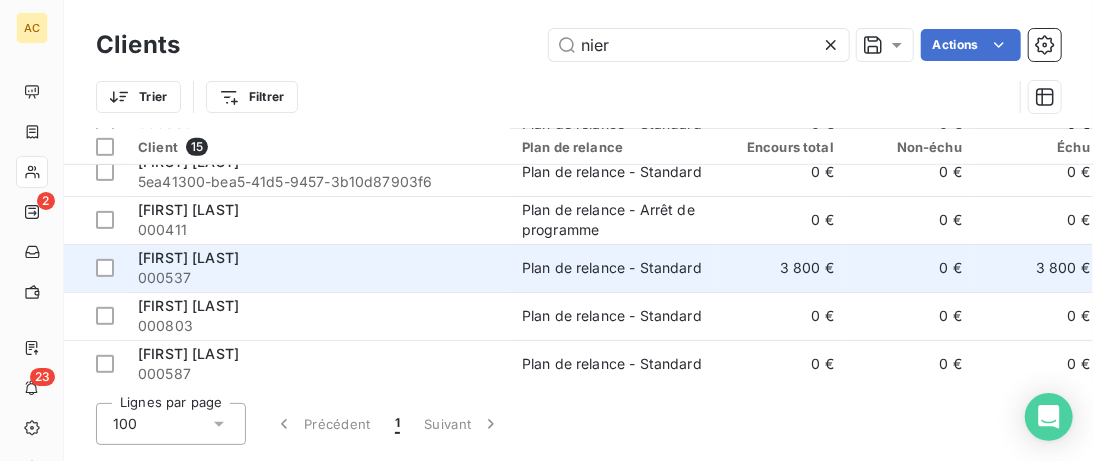 click on "[FIRST] [LAST]" at bounding box center (318, 258) 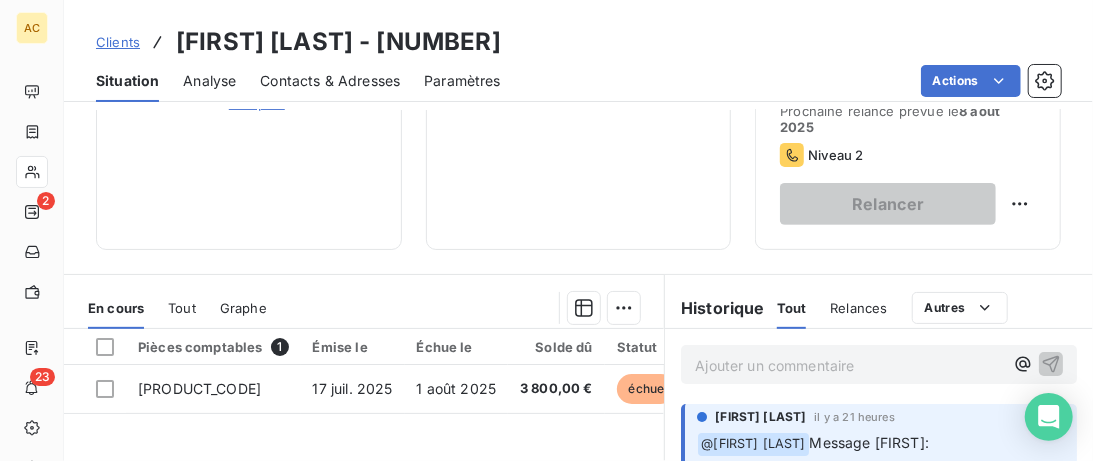 scroll, scrollTop: 410, scrollLeft: 0, axis: vertical 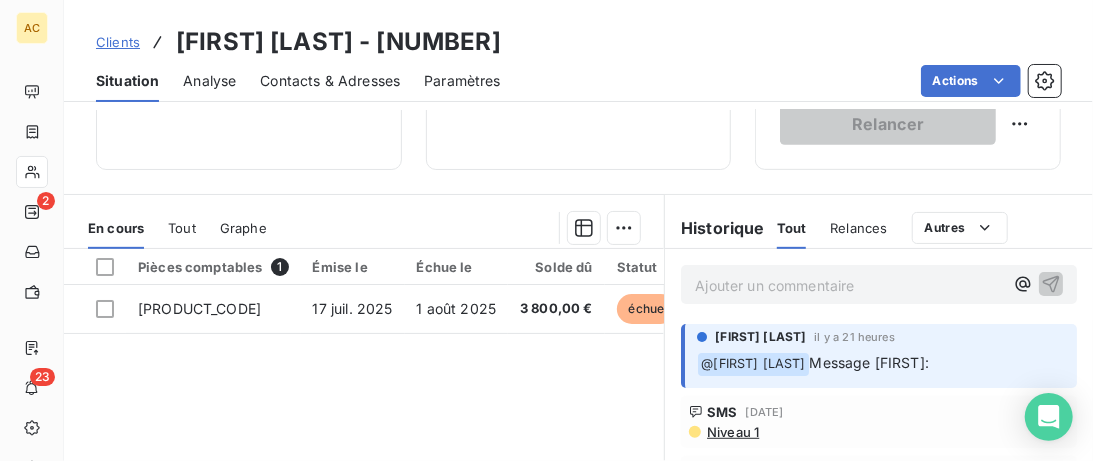 click on "Tout" at bounding box center [182, 228] 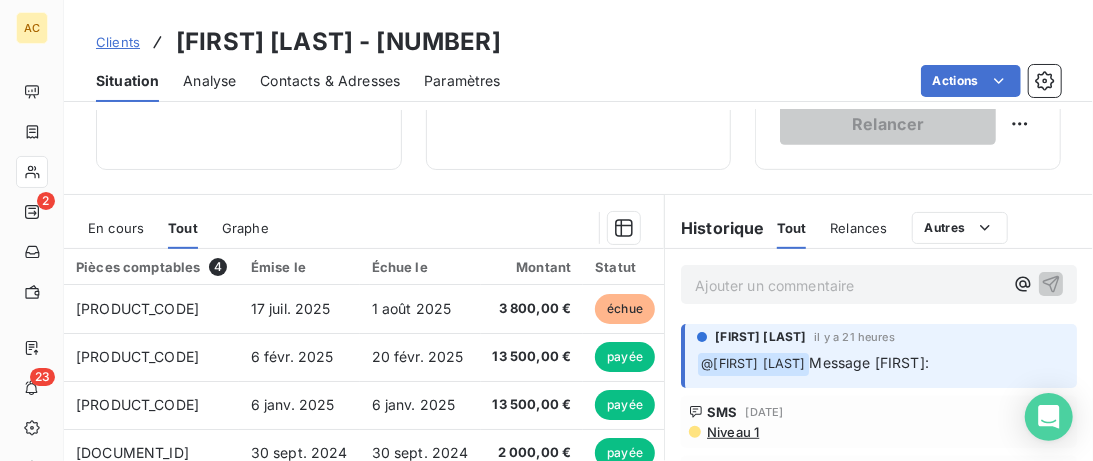 click on "Clients" at bounding box center [118, 42] 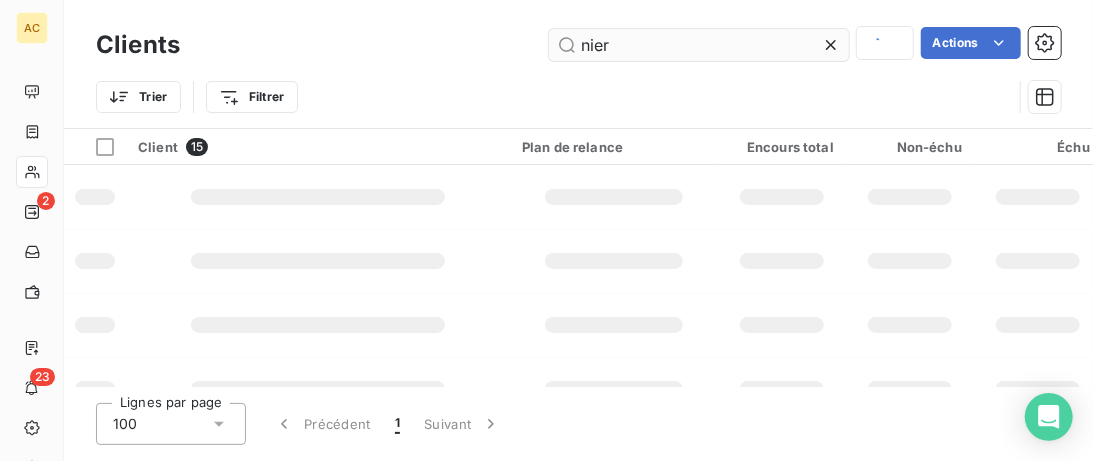 scroll, scrollTop: 497, scrollLeft: 0, axis: vertical 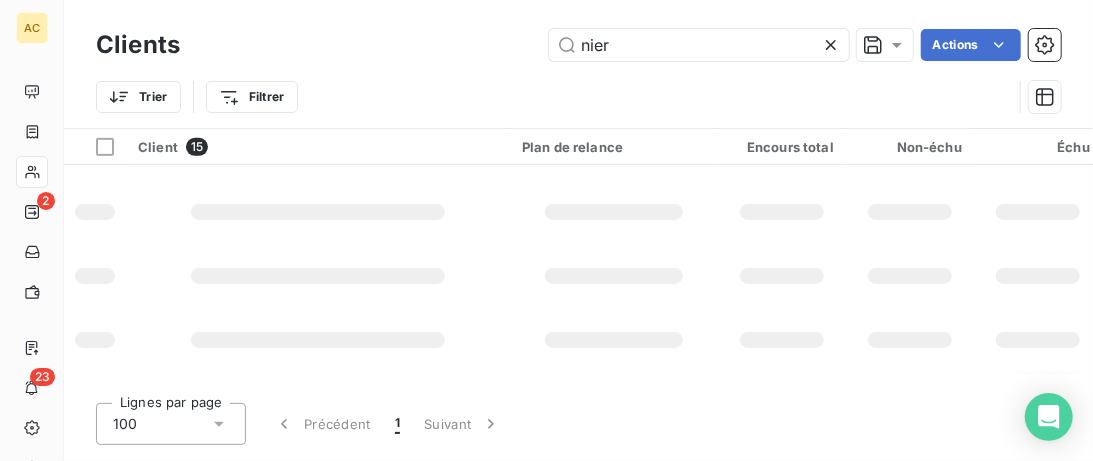 drag, startPoint x: 629, startPoint y: 46, endPoint x: 320, endPoint y: 86, distance: 311.57825 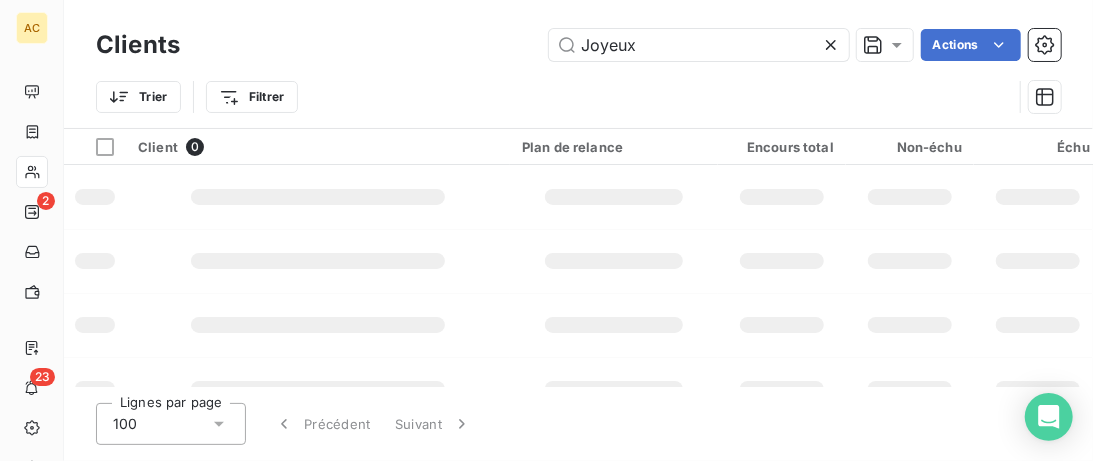 type on "Joyeux" 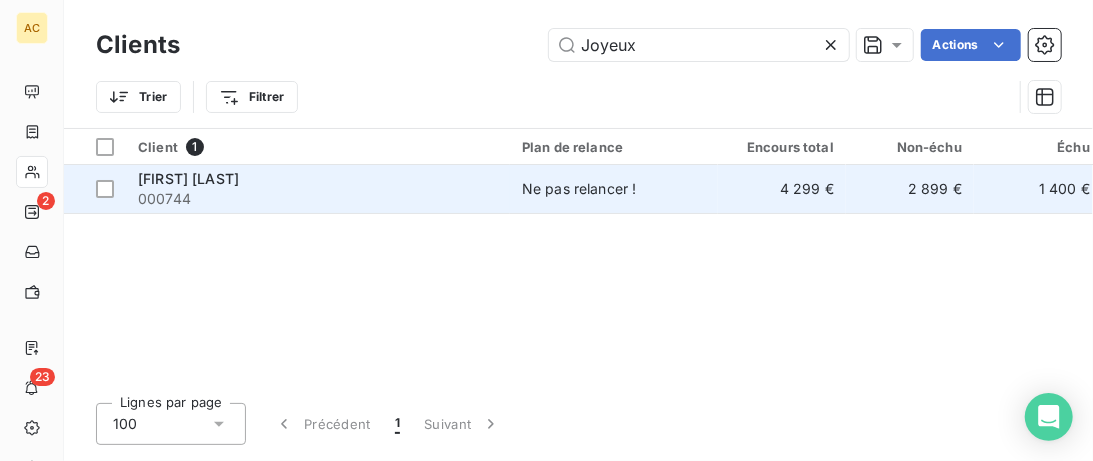 click on "000744" at bounding box center (318, 199) 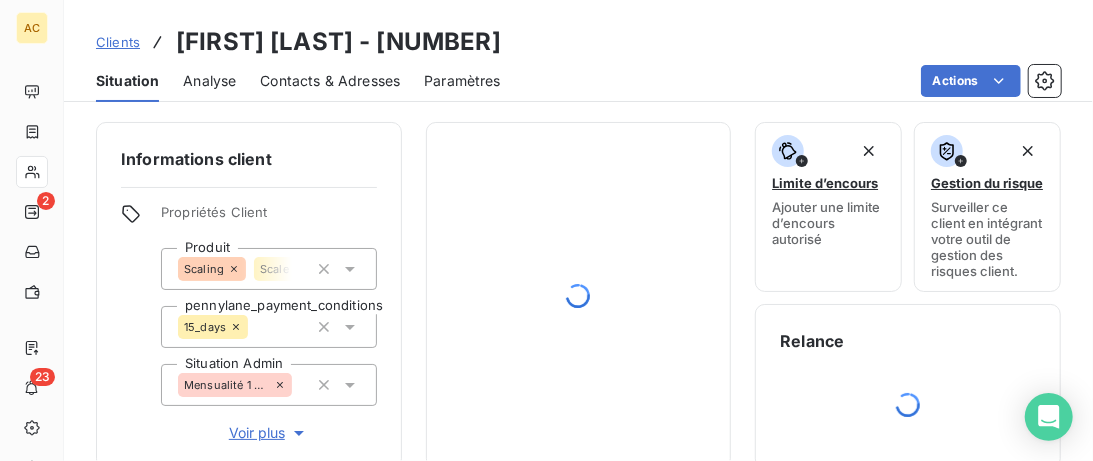 click on "Clients" at bounding box center (118, 42) 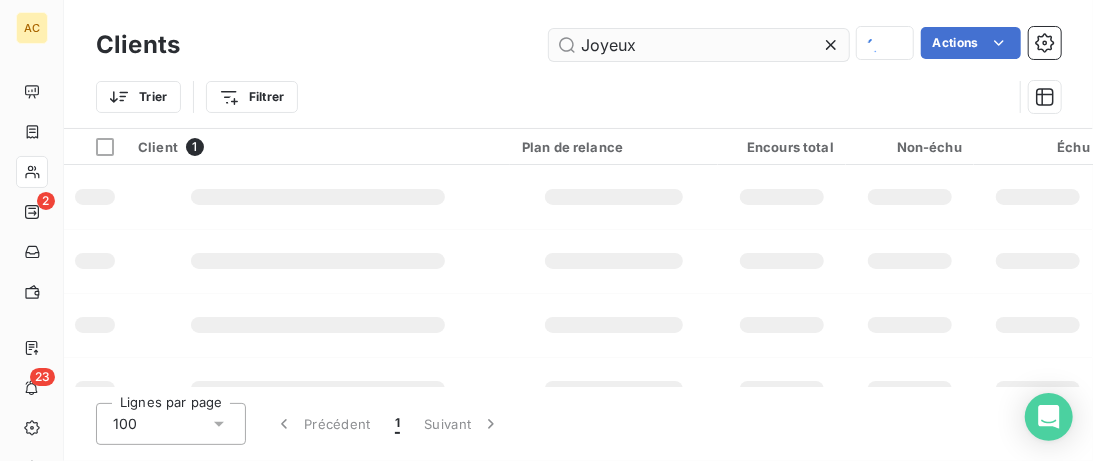 drag, startPoint x: 563, startPoint y: 43, endPoint x: 455, endPoint y: 43, distance: 108 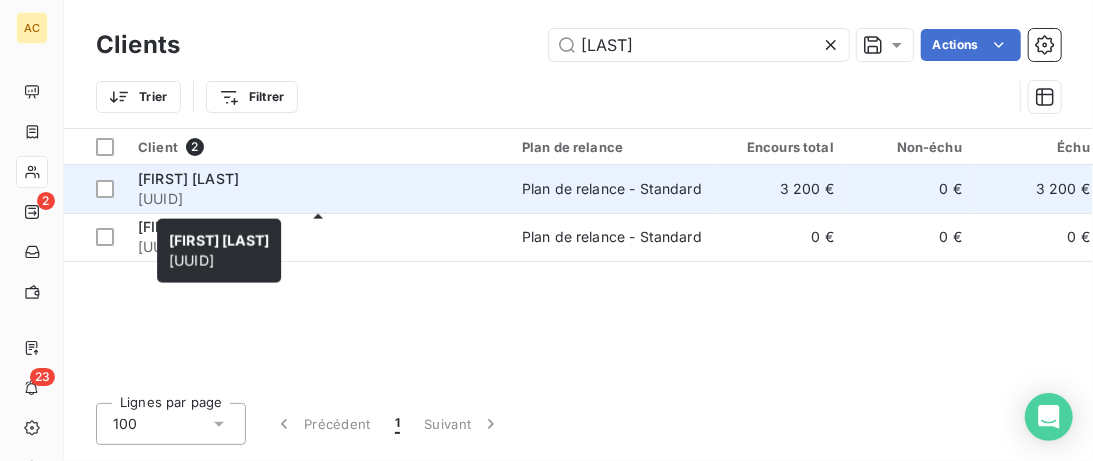 type on "[LAST]" 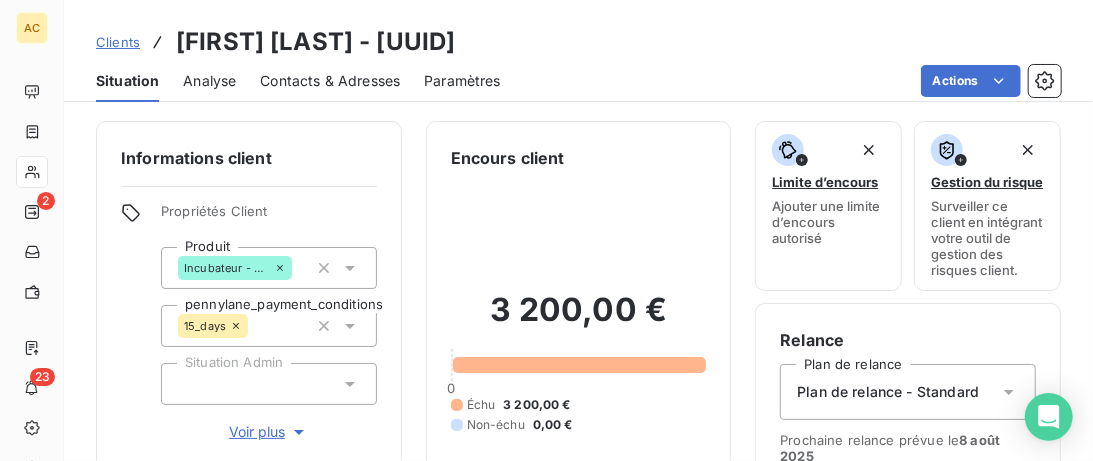 scroll, scrollTop: 0, scrollLeft: 0, axis: both 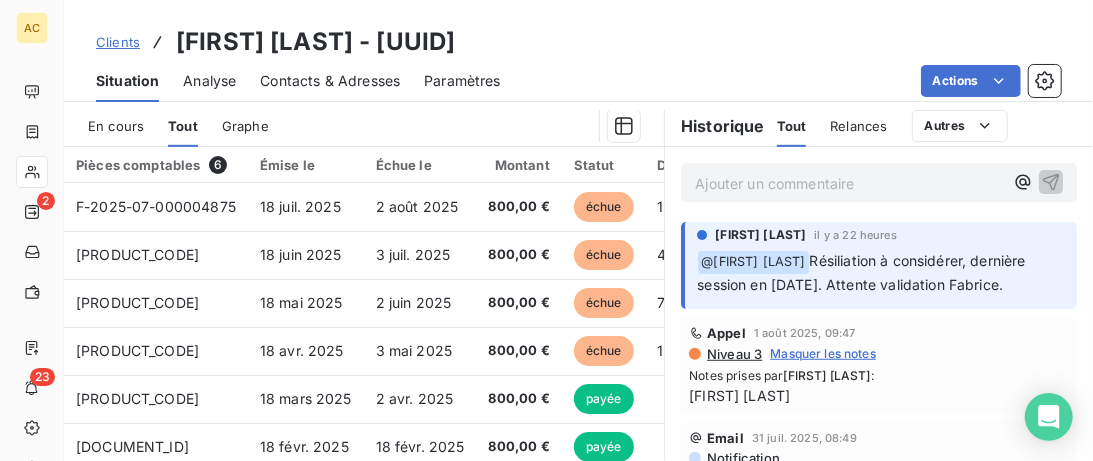 click on "Clients" at bounding box center (118, 42) 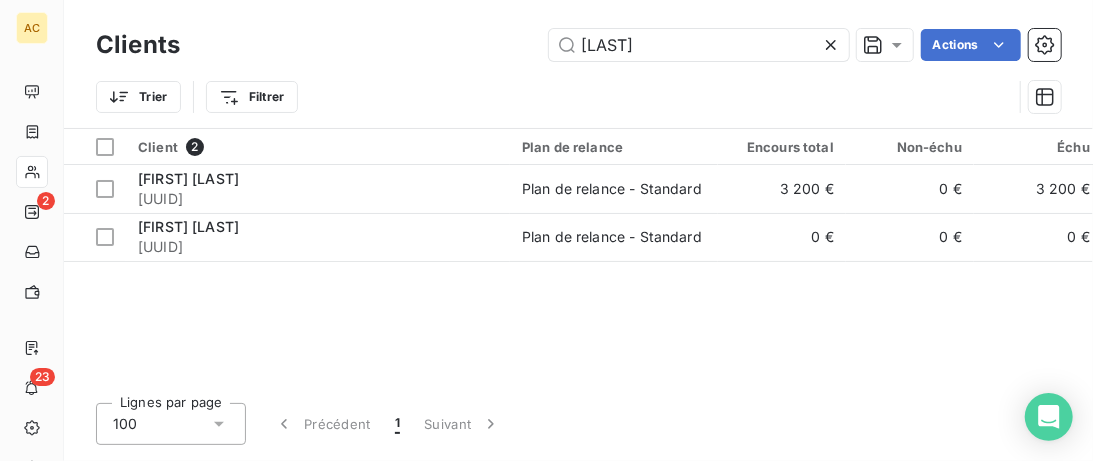 drag, startPoint x: 642, startPoint y: 53, endPoint x: 476, endPoint y: 38, distance: 166.67633 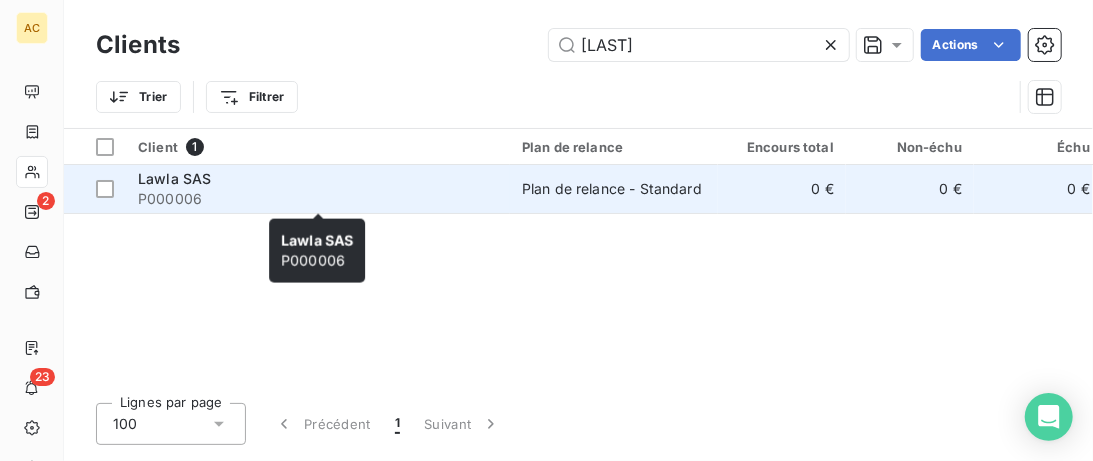 type on "[LAST]" 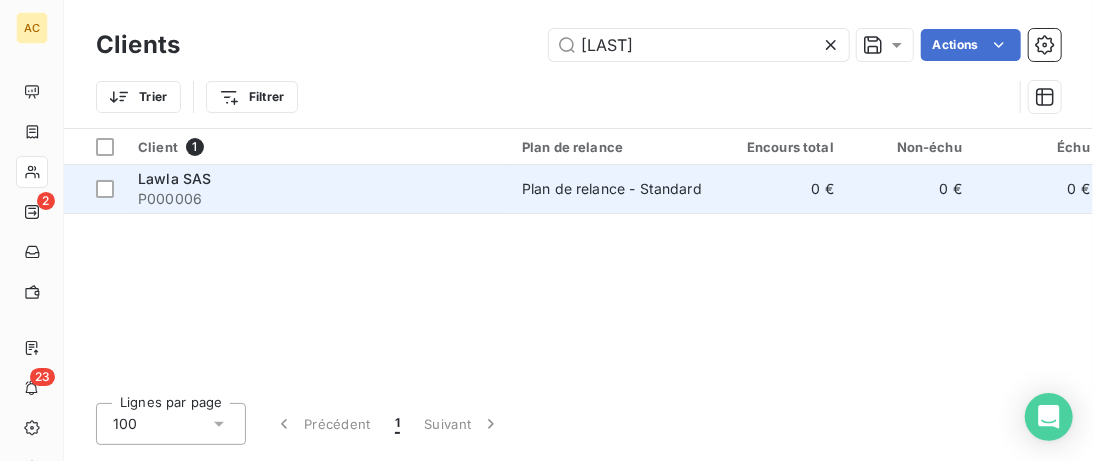 click on "Lawla SAS" at bounding box center [318, 179] 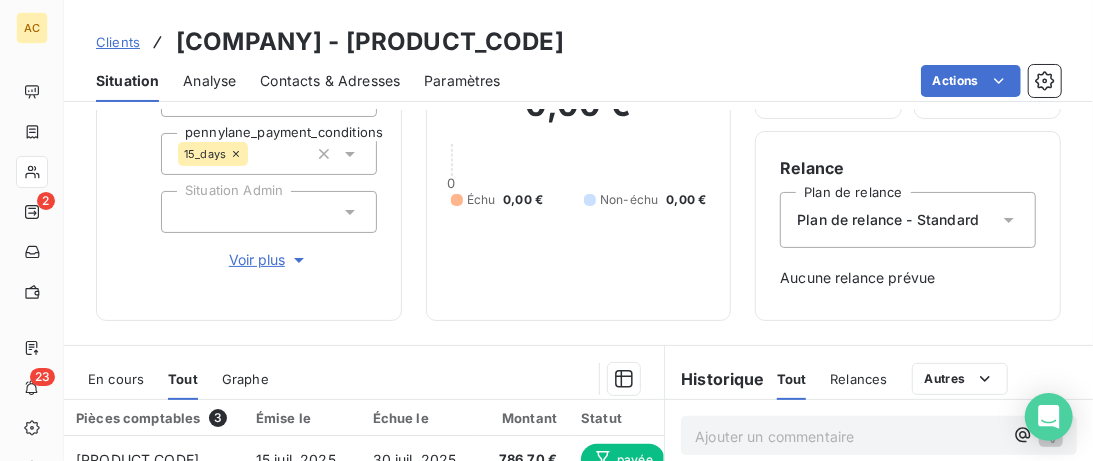 scroll, scrollTop: 248, scrollLeft: 0, axis: vertical 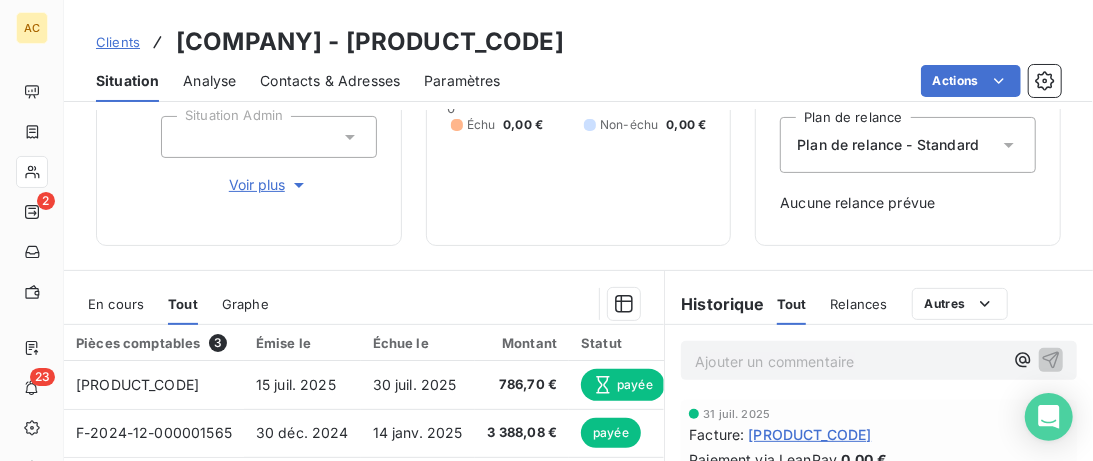 click on "Voir plus" at bounding box center (269, 185) 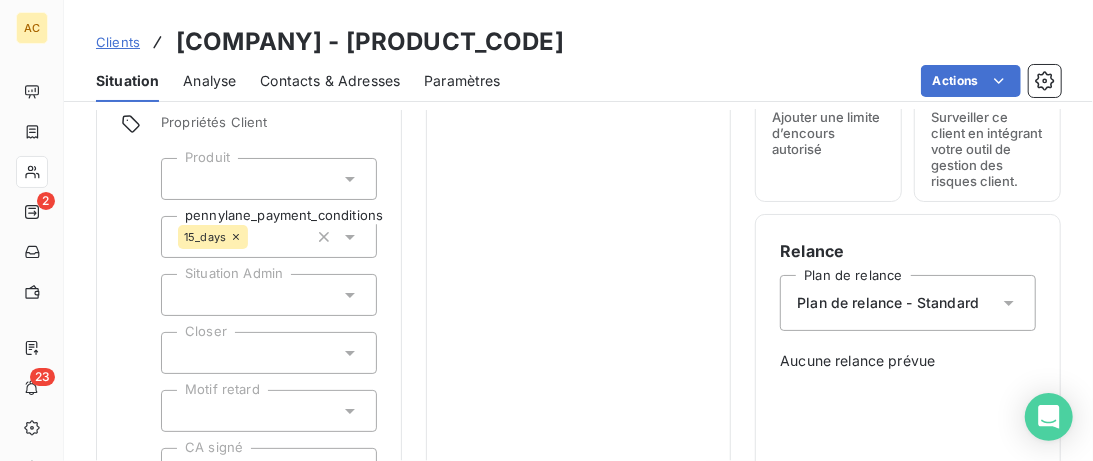scroll, scrollTop: 43, scrollLeft: 0, axis: vertical 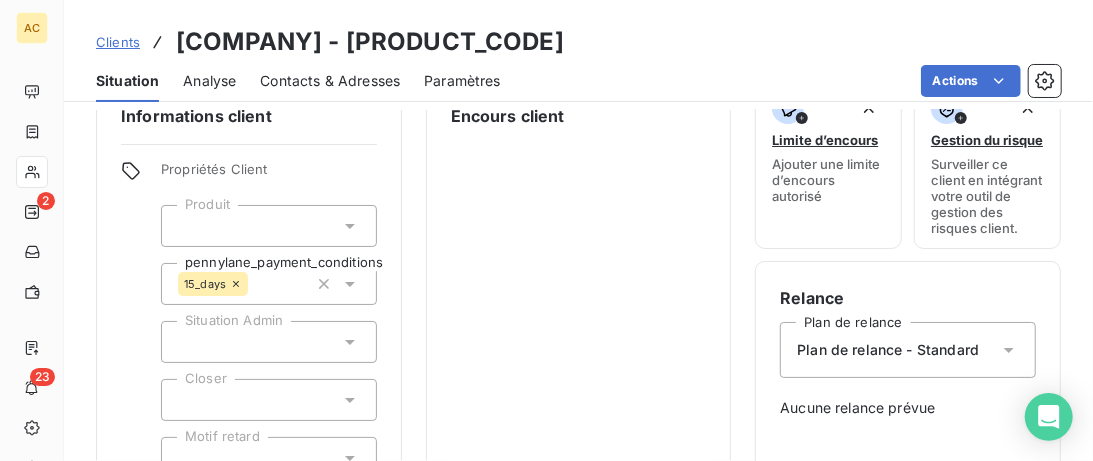 click 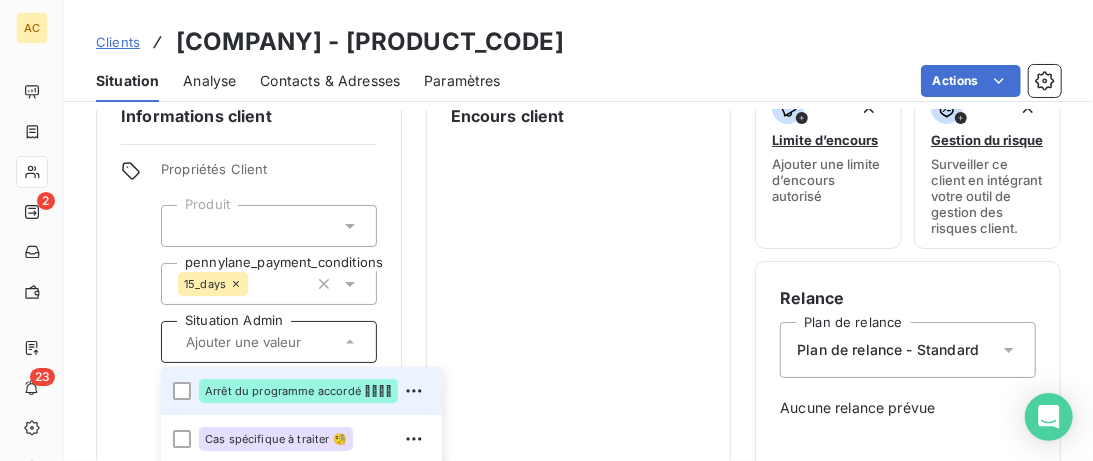 scroll, scrollTop: 145, scrollLeft: 0, axis: vertical 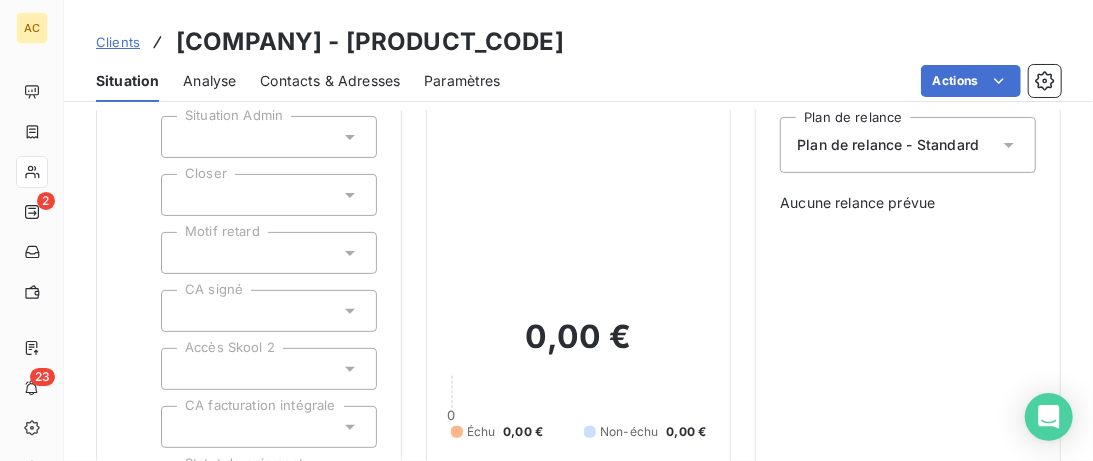 click on "0,00 [CURRENCY] 0 Échu 0,00 [CURRENCY] Non-échu 0,00 [CURRENCY]" at bounding box center [579, 378] 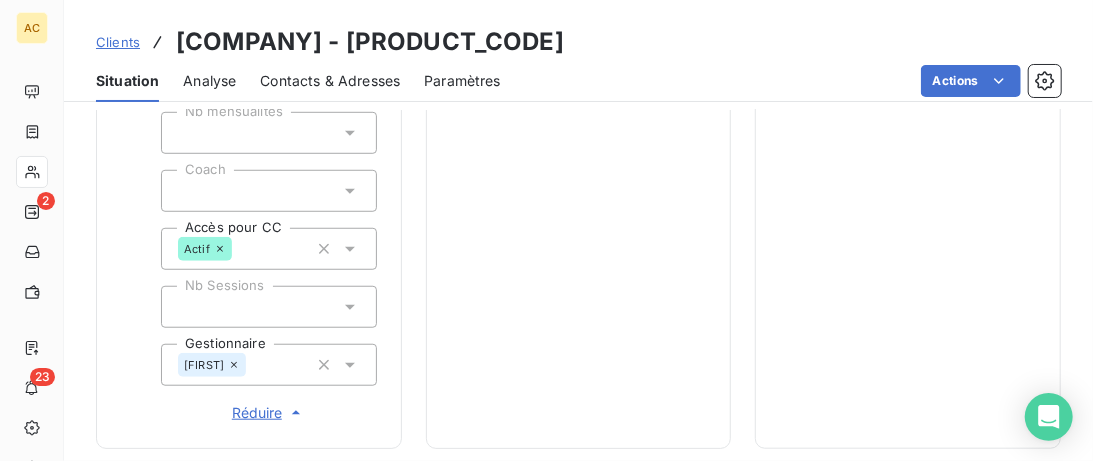 scroll, scrollTop: 863, scrollLeft: 0, axis: vertical 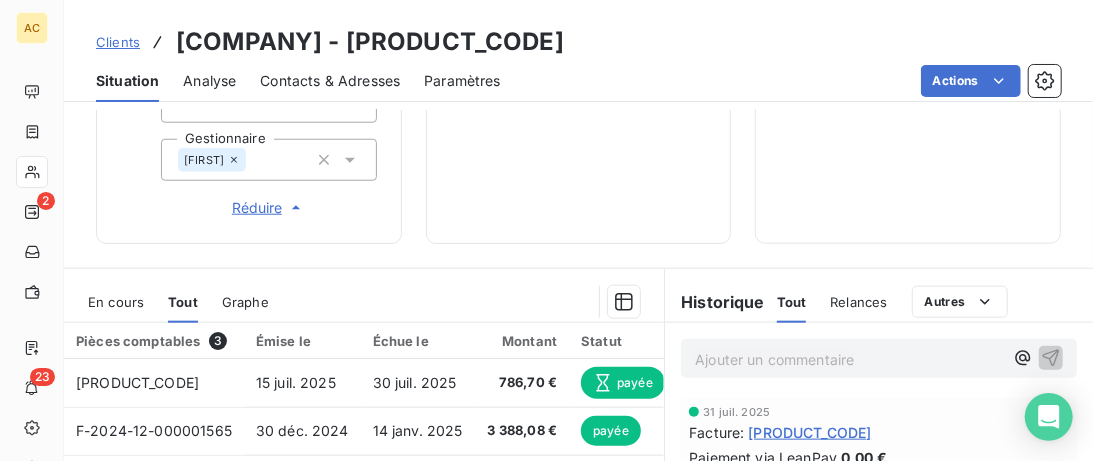 click on "Clients" at bounding box center [118, 42] 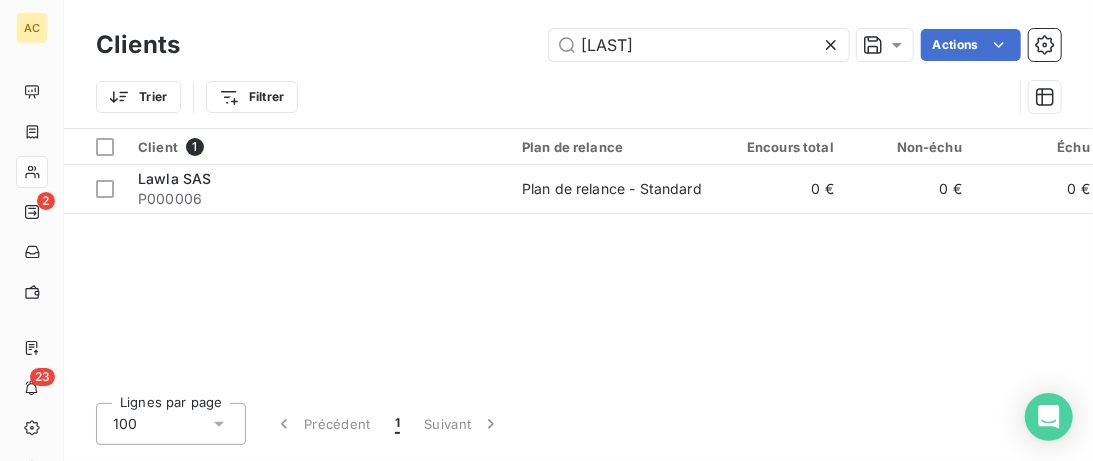 drag, startPoint x: 665, startPoint y: 31, endPoint x: 517, endPoint y: 51, distance: 149.34523 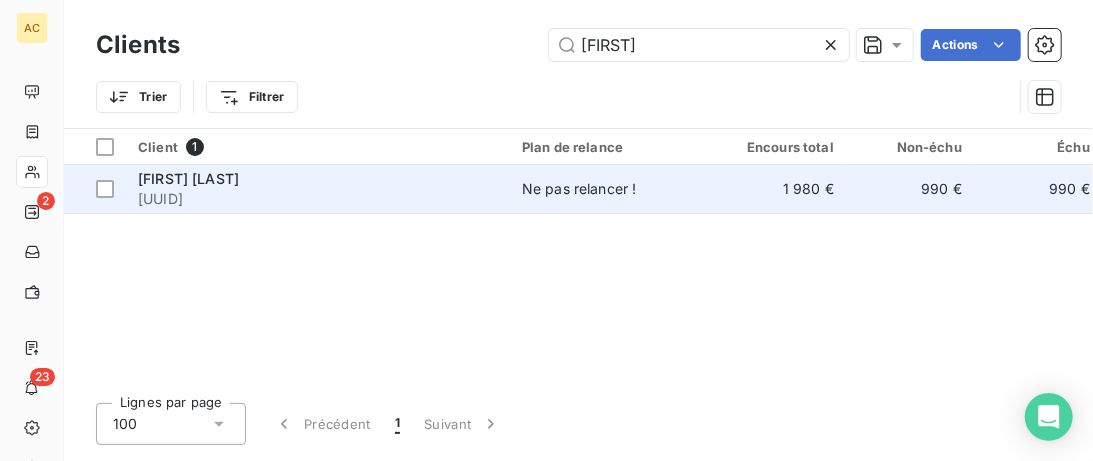 type on "[FIRST]" 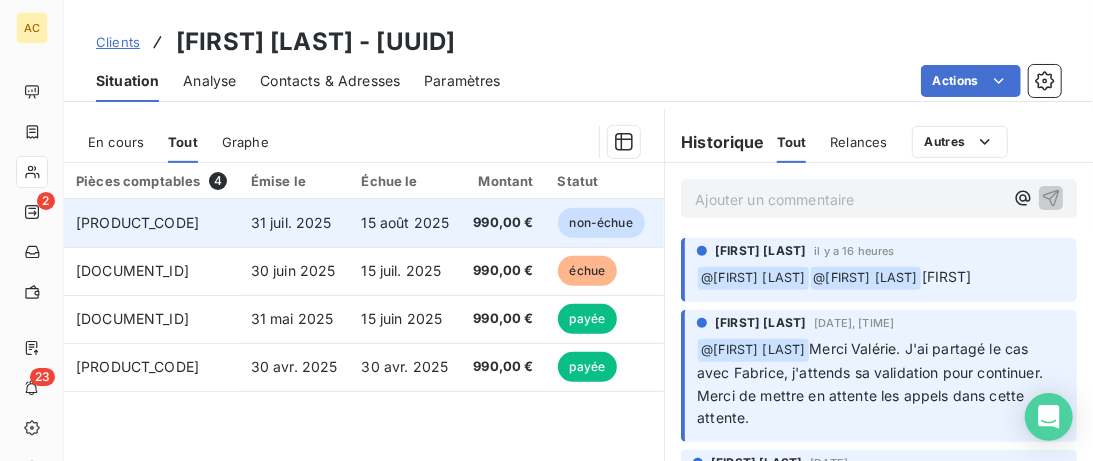 scroll, scrollTop: 555, scrollLeft: 0, axis: vertical 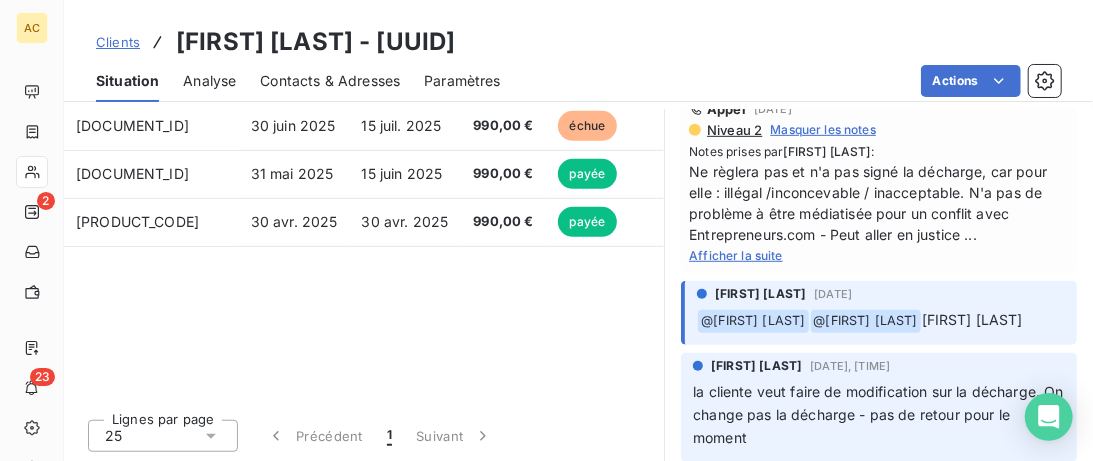 click on "Afficher la suite" at bounding box center (736, 255) 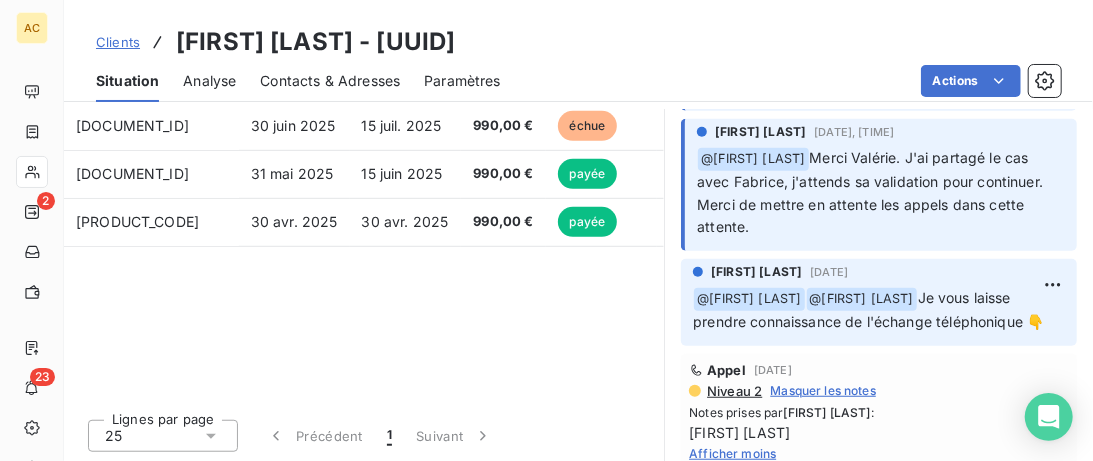 scroll, scrollTop: 0, scrollLeft: 0, axis: both 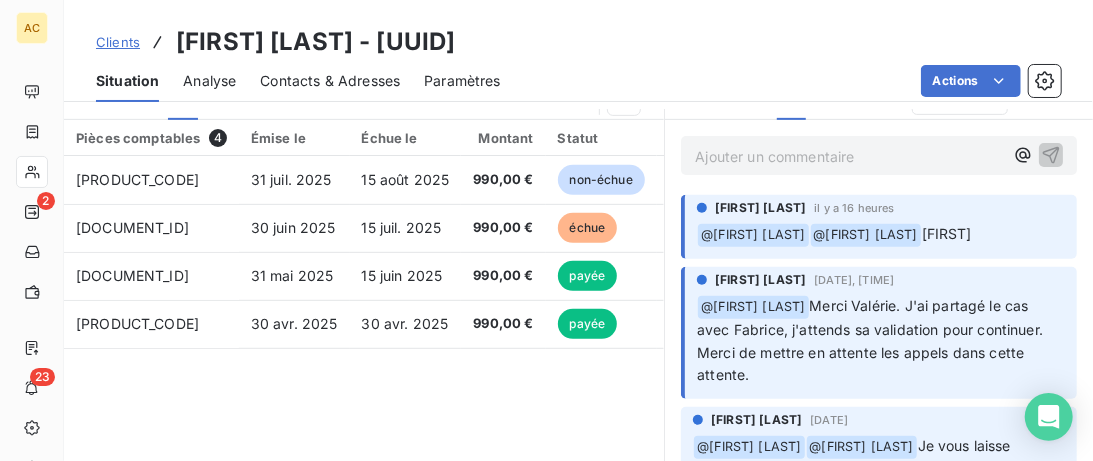 click on "Clients" at bounding box center (118, 42) 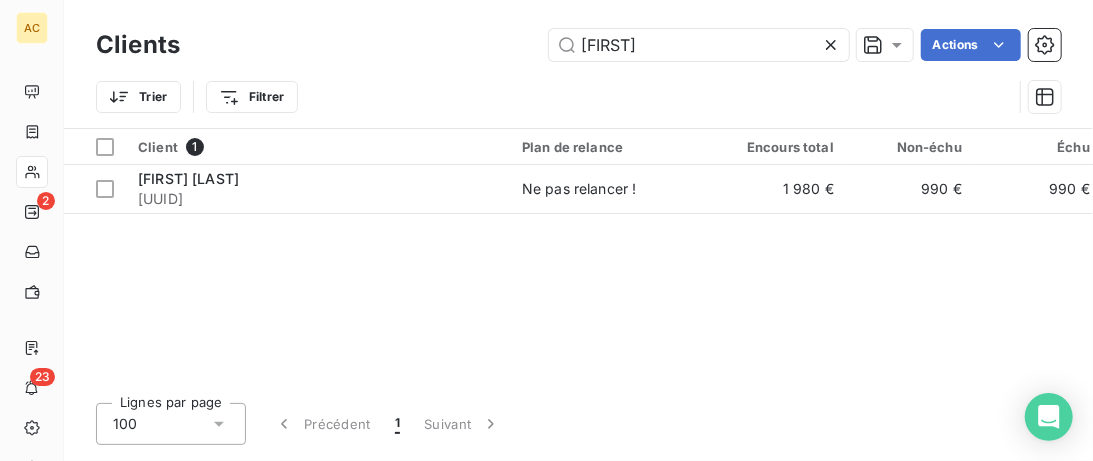 drag, startPoint x: 601, startPoint y: 33, endPoint x: 436, endPoint y: 24, distance: 165.24527 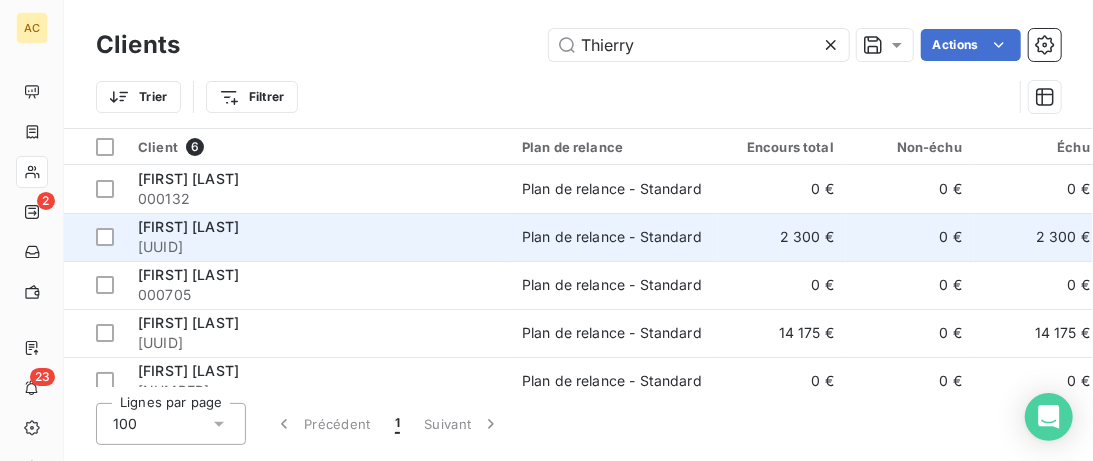 type on "Thierry" 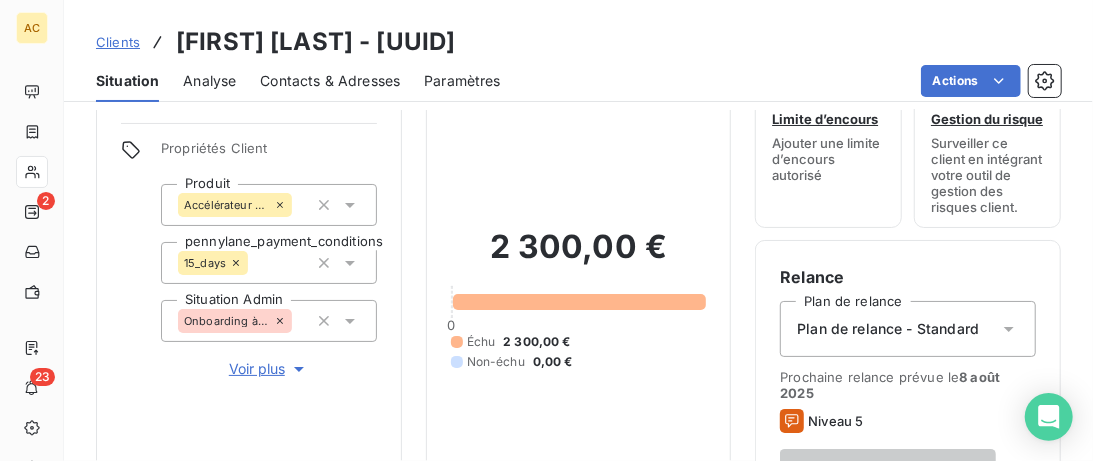 scroll, scrollTop: 102, scrollLeft: 0, axis: vertical 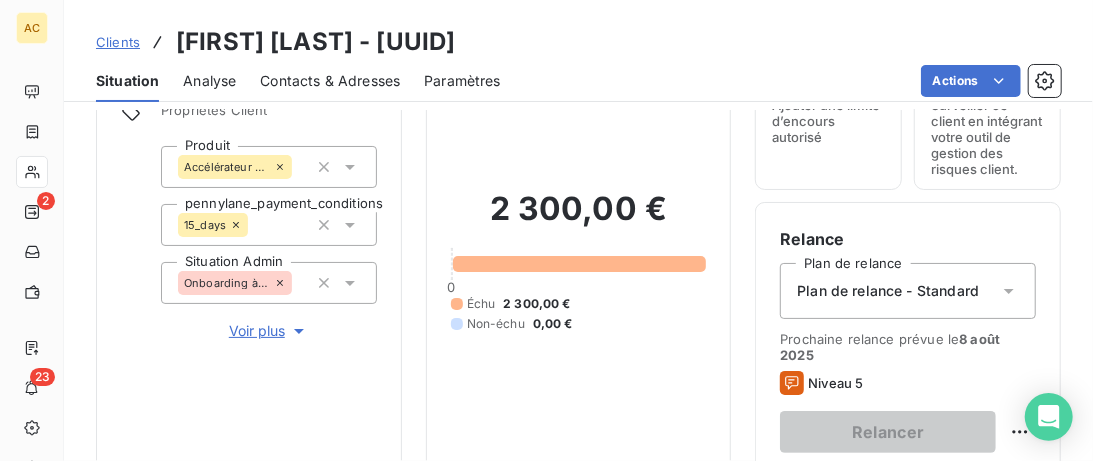 click 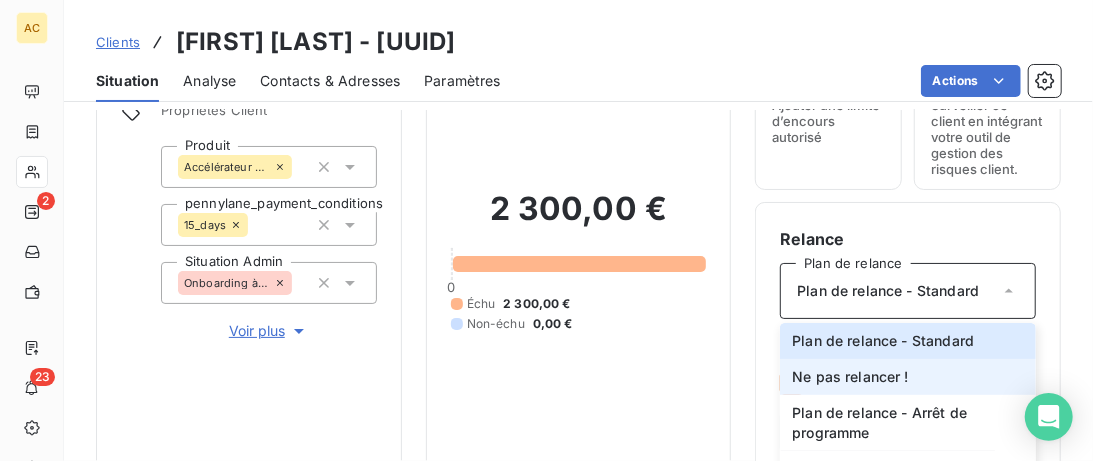 click on "Ne pas relancer !" at bounding box center (850, 377) 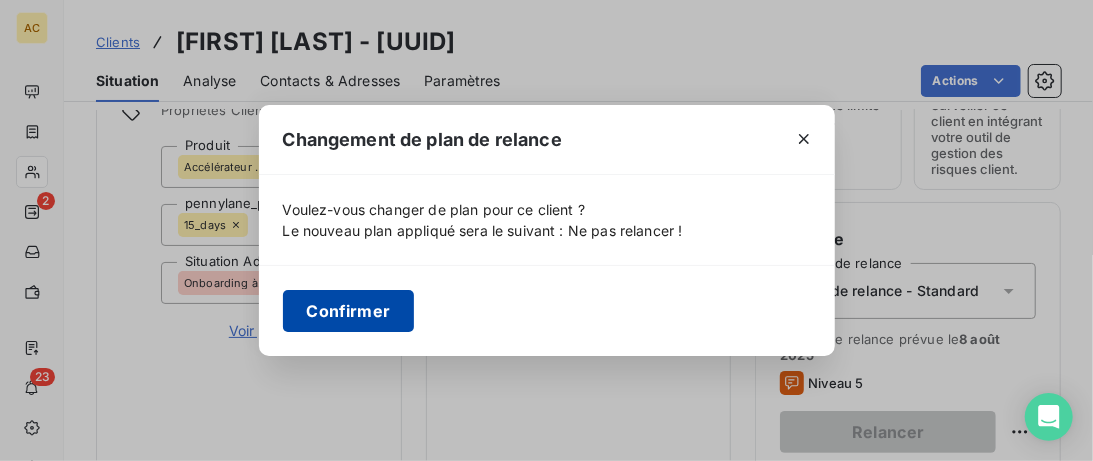 click on "Confirmer" at bounding box center [349, 311] 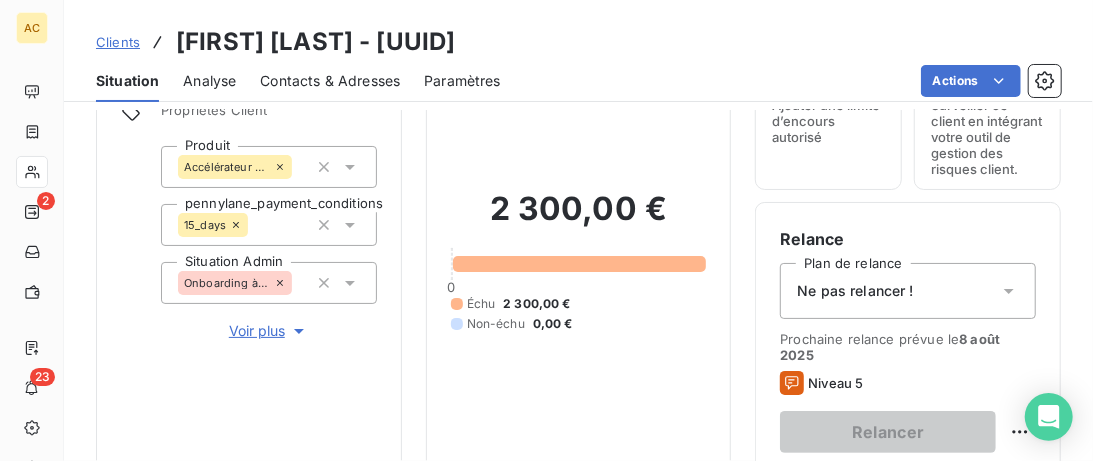 click on "Clients" at bounding box center [118, 42] 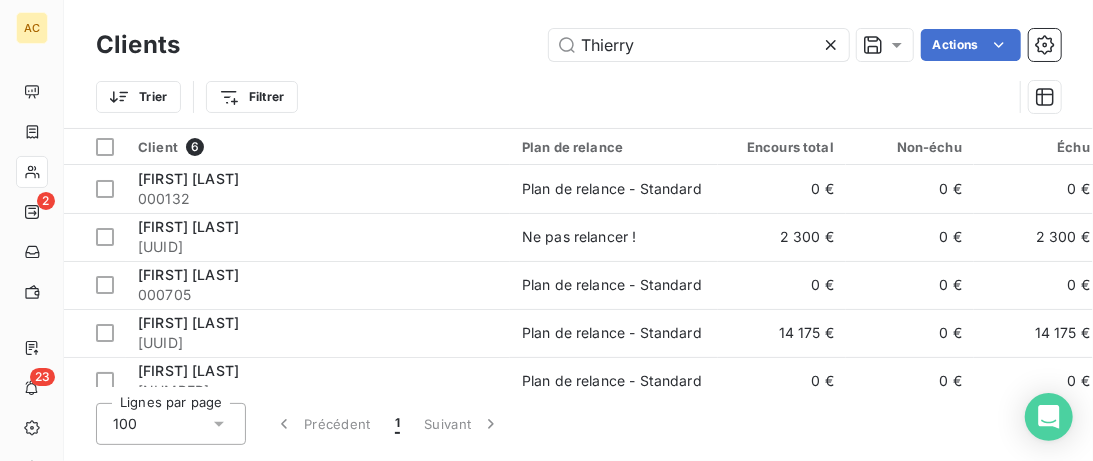 drag, startPoint x: 494, startPoint y: 35, endPoint x: 404, endPoint y: 35, distance: 90 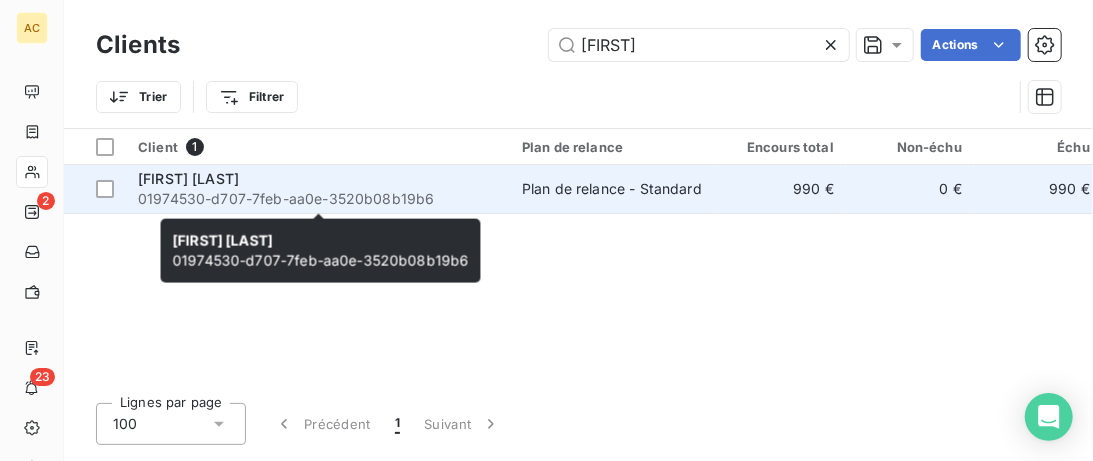 type on "[FIRST]" 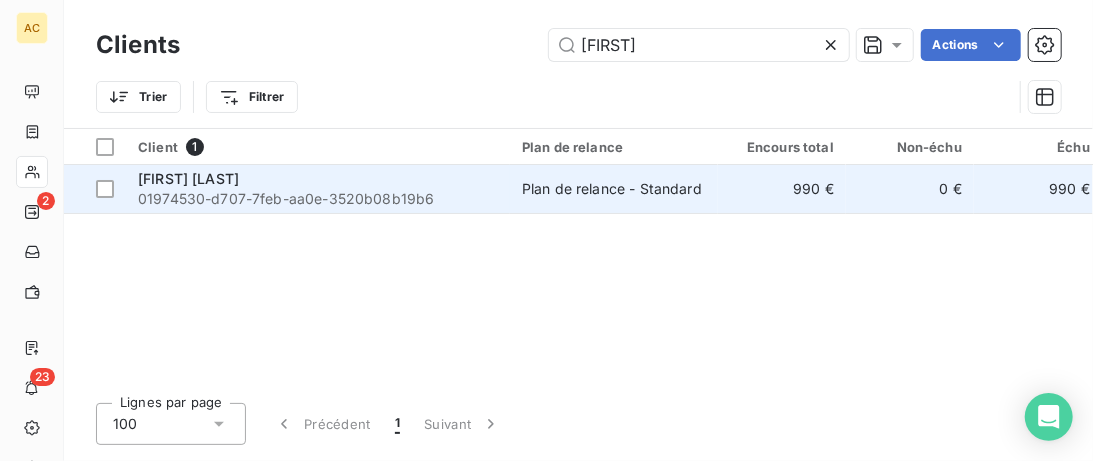 click on "01974530-d707-7feb-aa0e-3520b08b19b6" at bounding box center [318, 199] 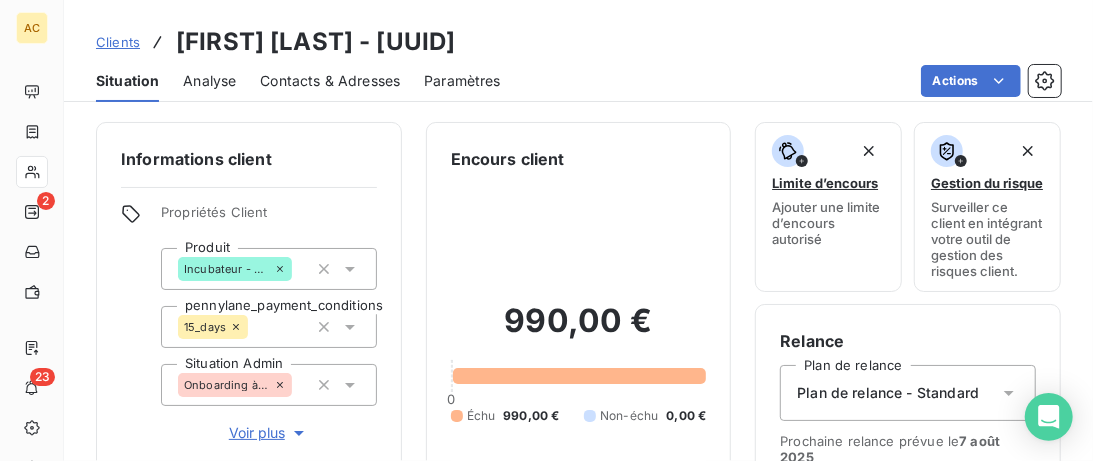 scroll, scrollTop: 102, scrollLeft: 0, axis: vertical 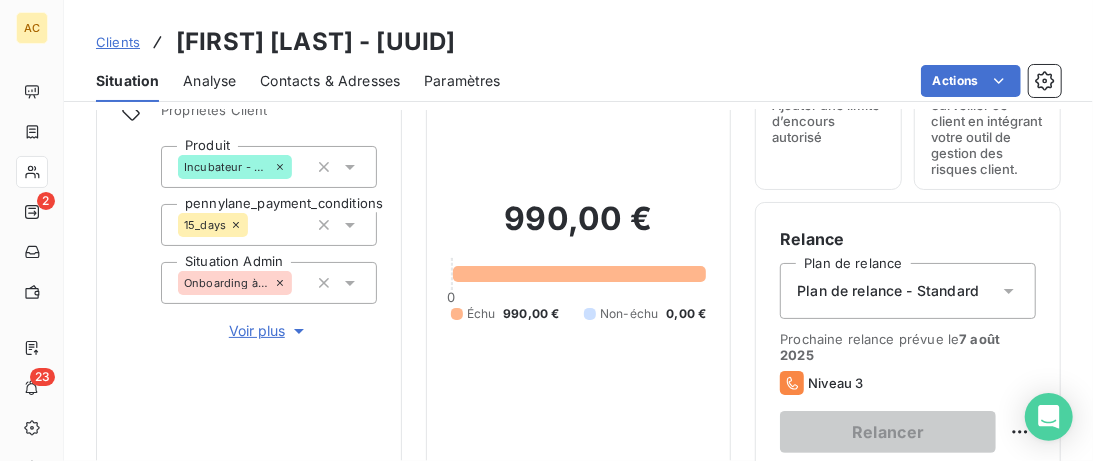 click 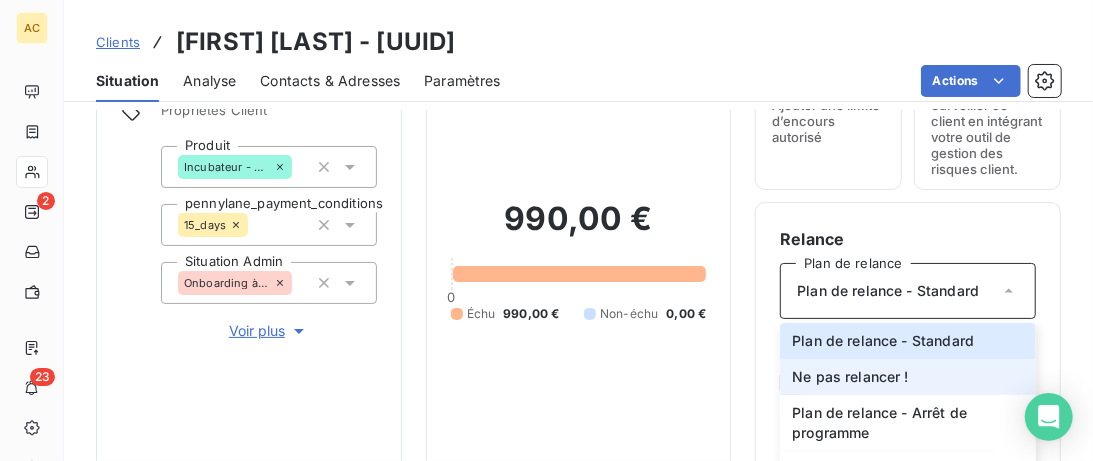 click on "Ne pas relancer !" at bounding box center [850, 377] 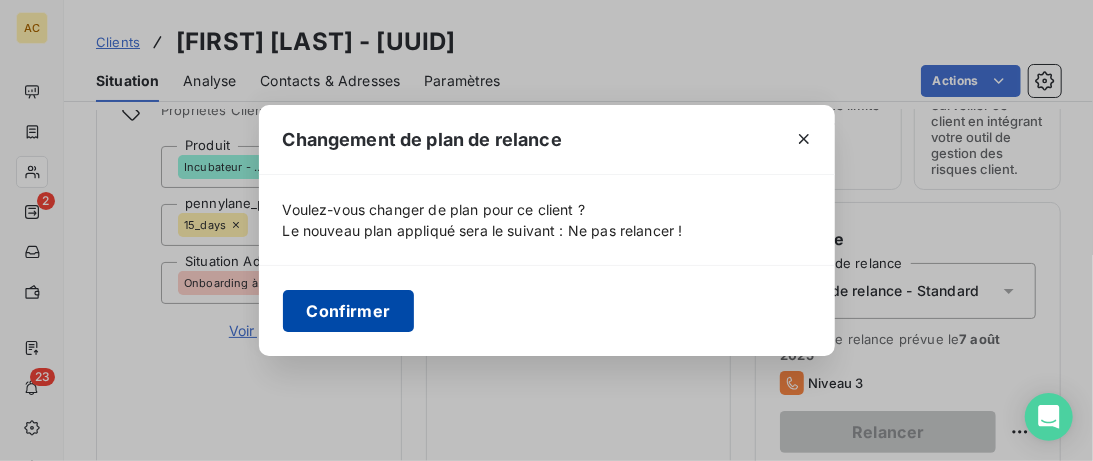 click on "Confirmer" at bounding box center (349, 311) 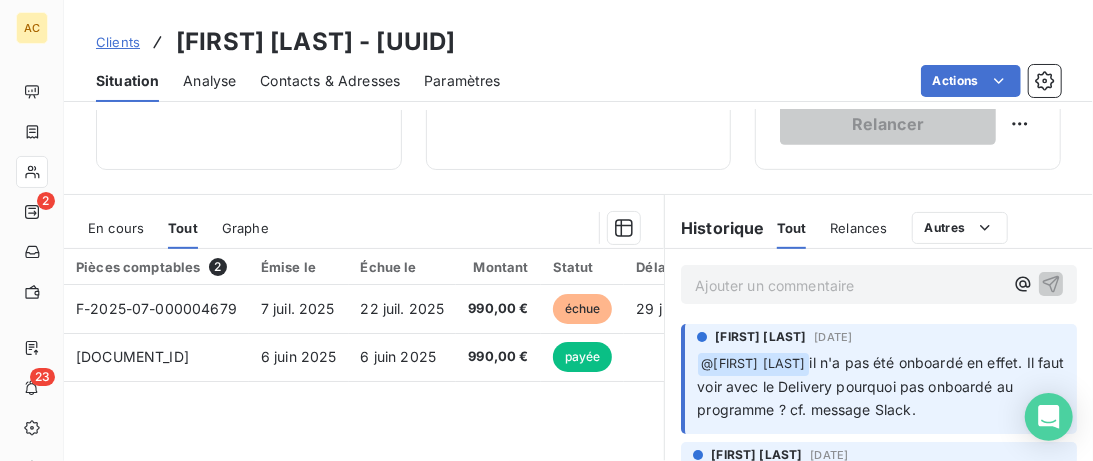 scroll, scrollTop: 205, scrollLeft: 0, axis: vertical 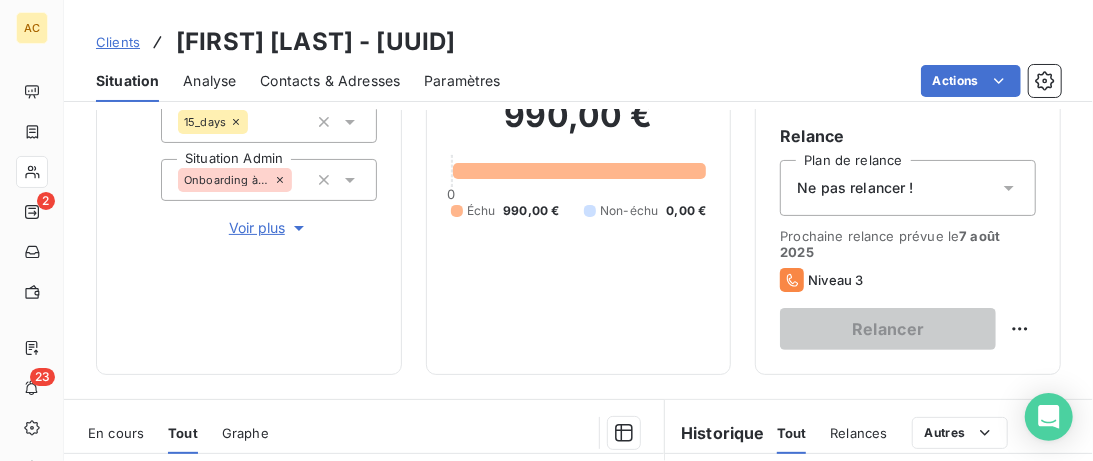 click on "Clients" at bounding box center (118, 42) 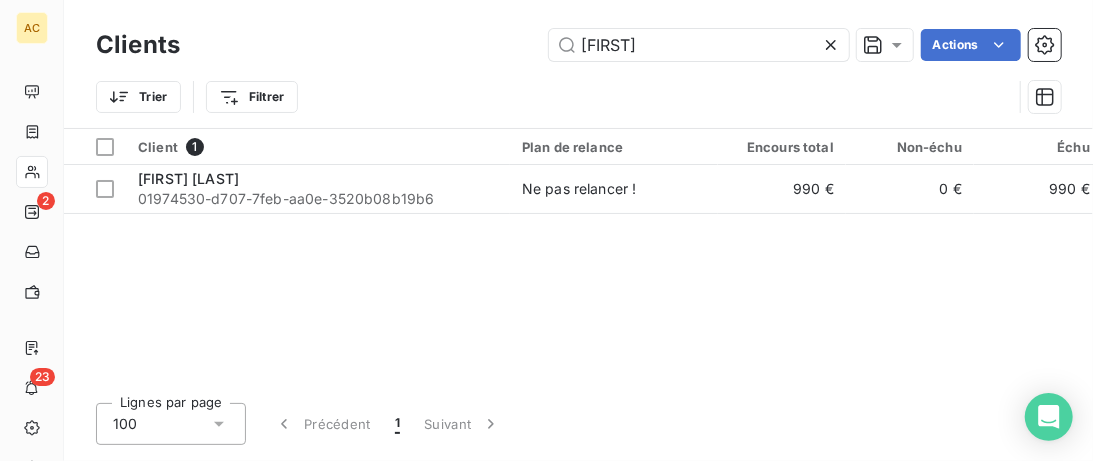 drag, startPoint x: 636, startPoint y: 38, endPoint x: 458, endPoint y: 30, distance: 178.17969 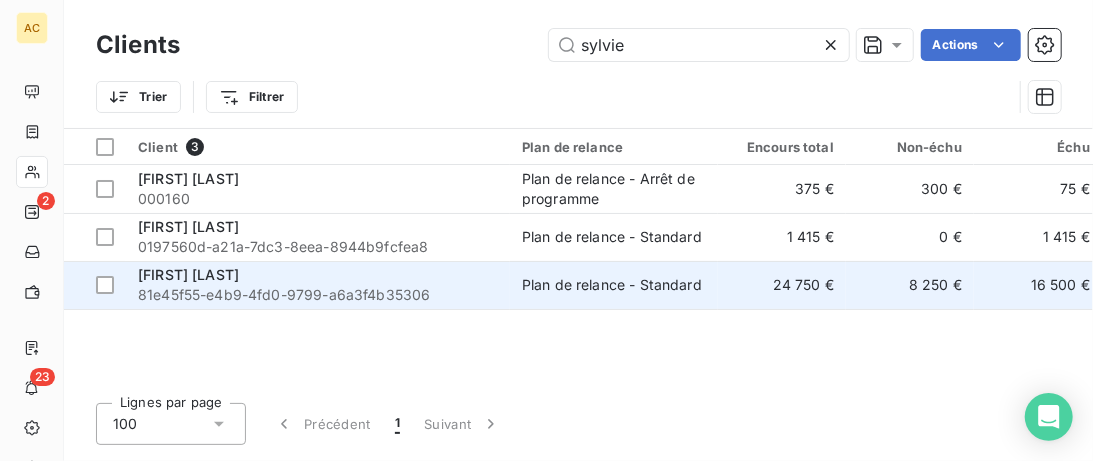 type on "sylvie" 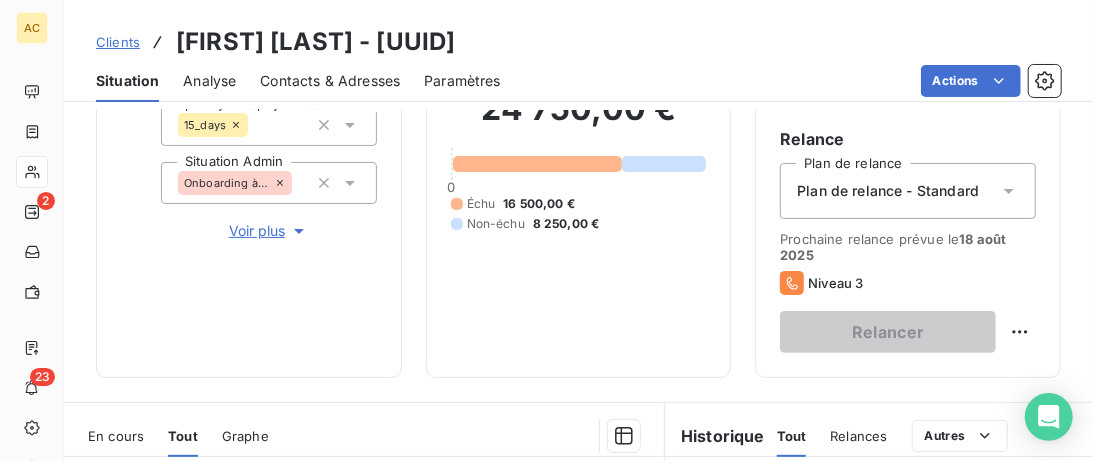 scroll, scrollTop: 205, scrollLeft: 0, axis: vertical 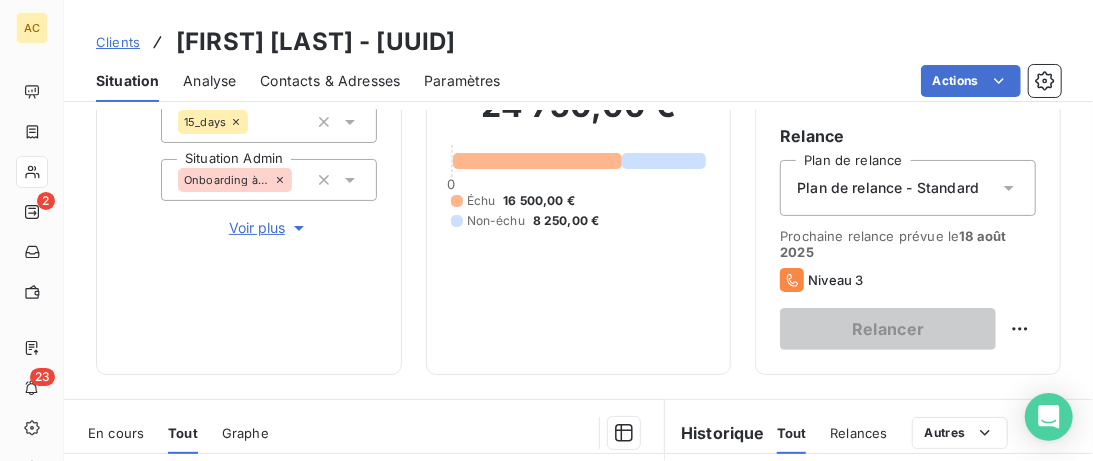 click 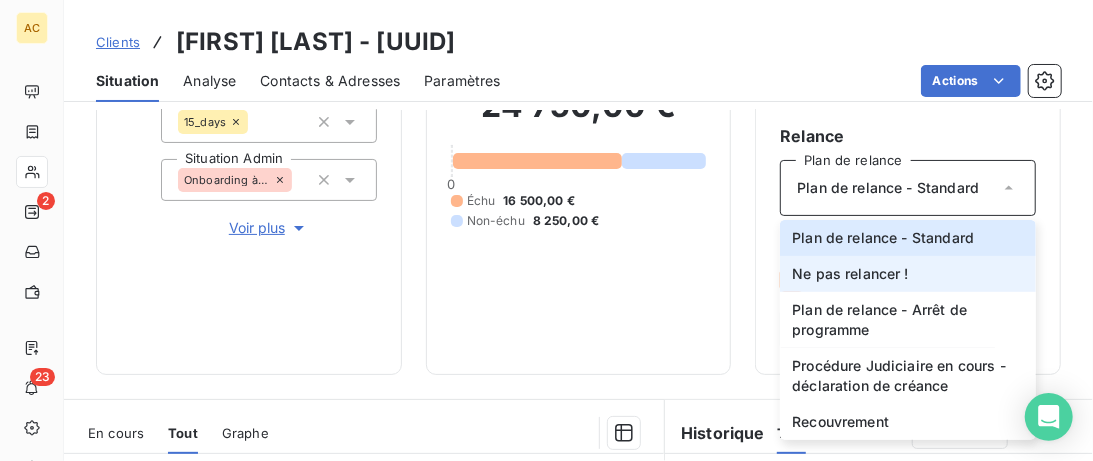 click on "Ne pas relancer !" at bounding box center (908, 274) 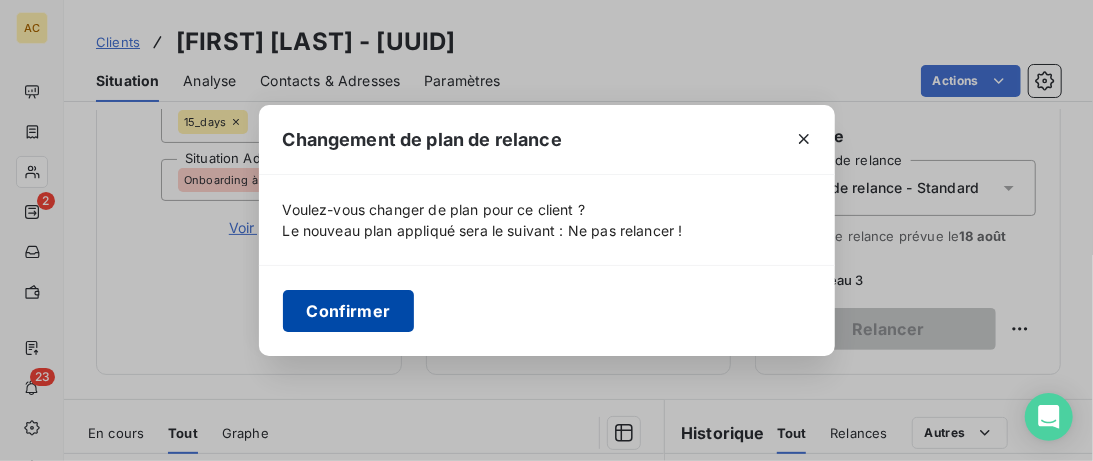 click on "Confirmer" at bounding box center (349, 311) 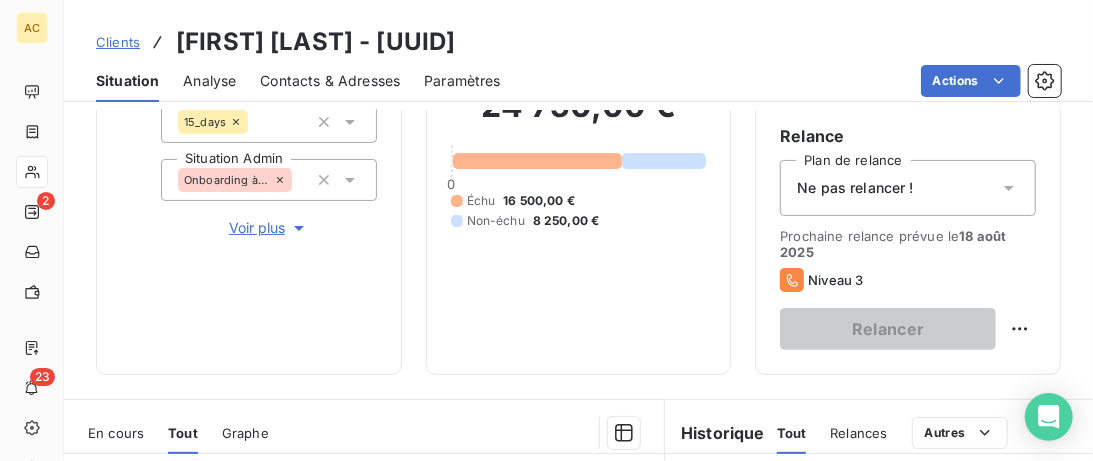 click on "Clients" at bounding box center [118, 42] 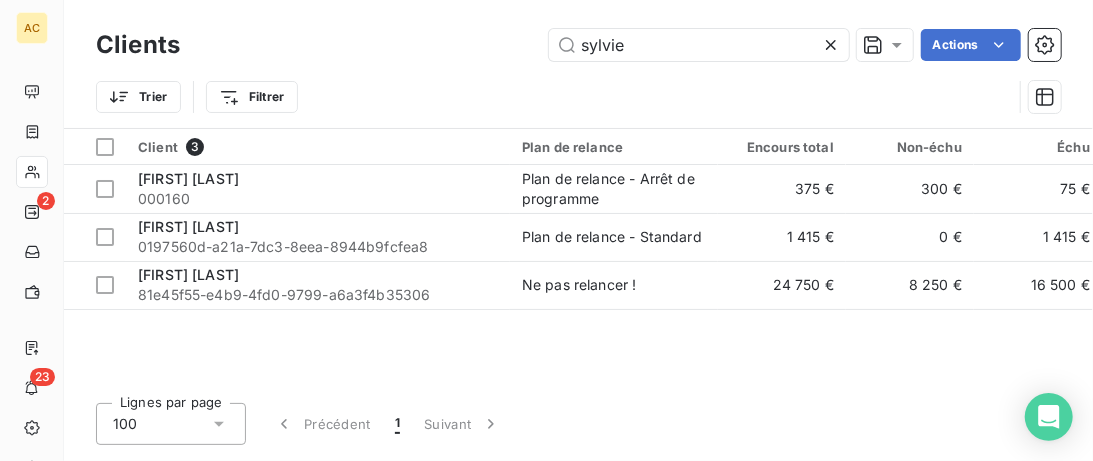 drag, startPoint x: 660, startPoint y: 48, endPoint x: 441, endPoint y: 48, distance: 219 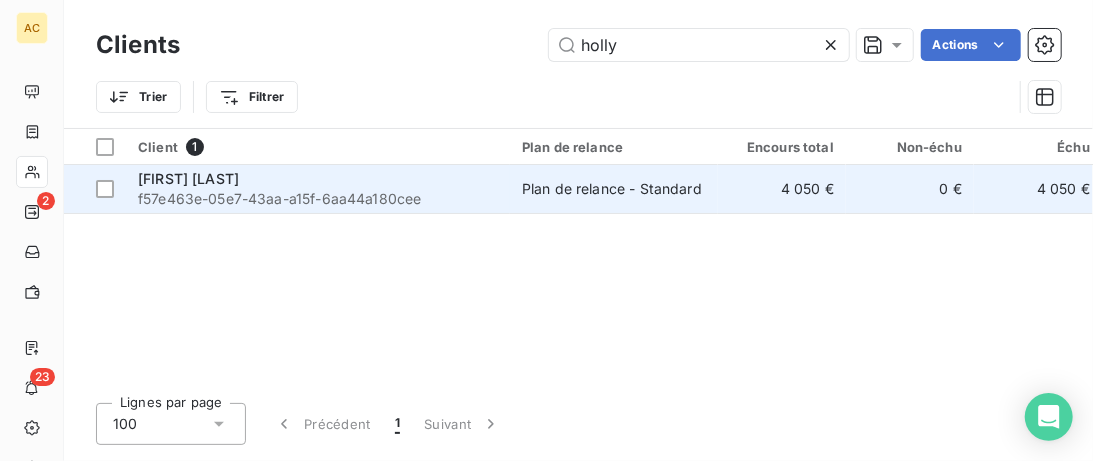 type on "holly" 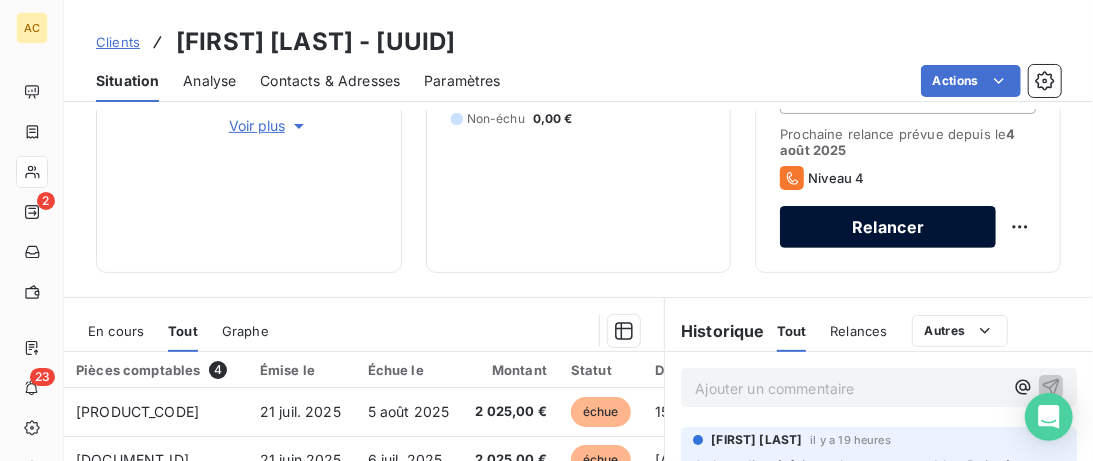 scroll, scrollTop: 102, scrollLeft: 0, axis: vertical 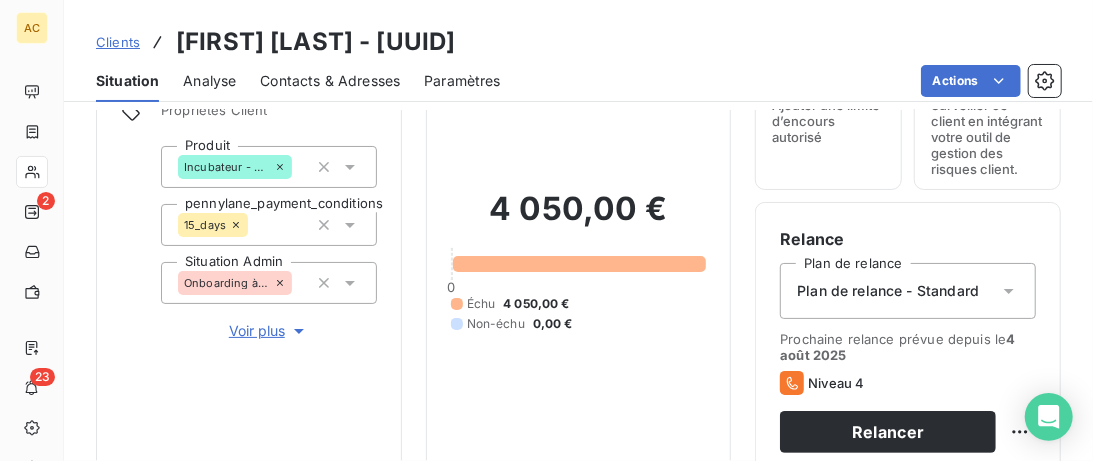 click on "Plan de relance - Standard" at bounding box center [908, 291] 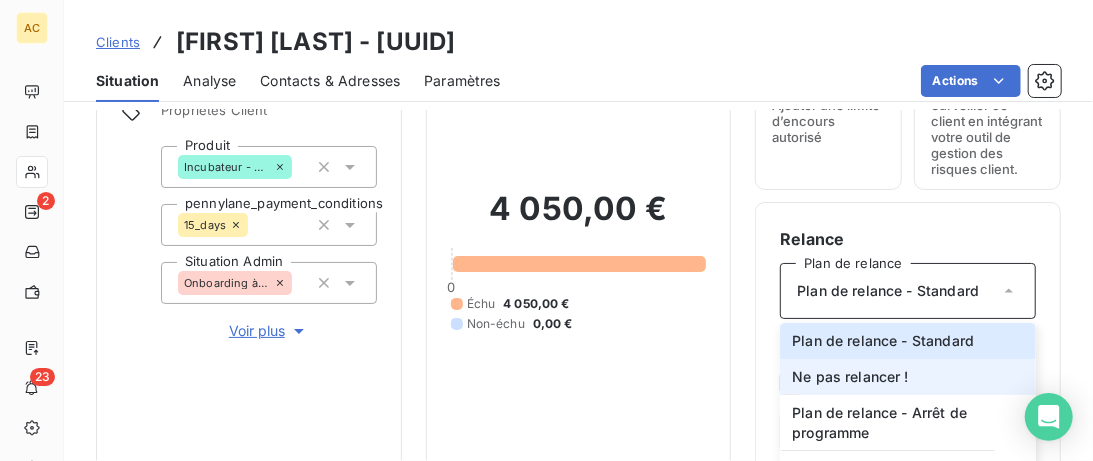 click on "Ne pas relancer !" at bounding box center (850, 377) 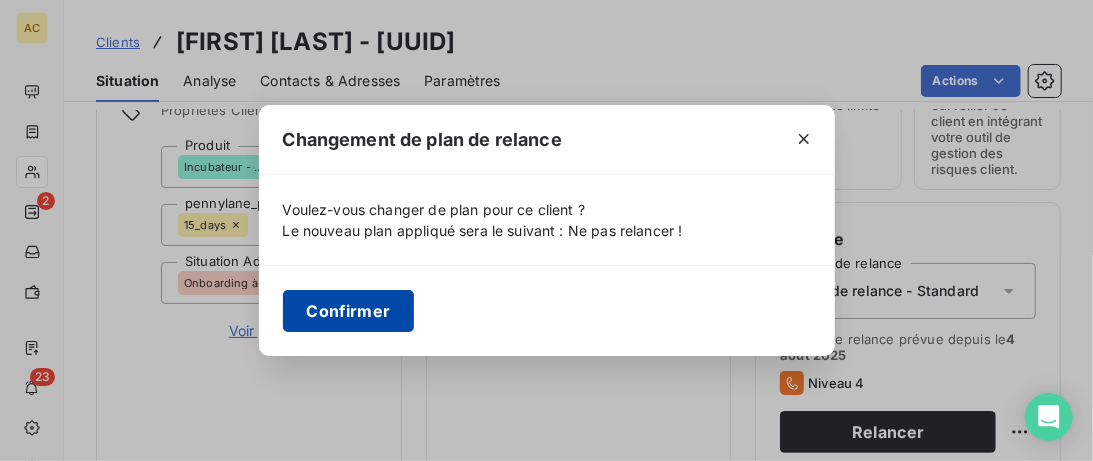 click on "Confirmer" at bounding box center [349, 311] 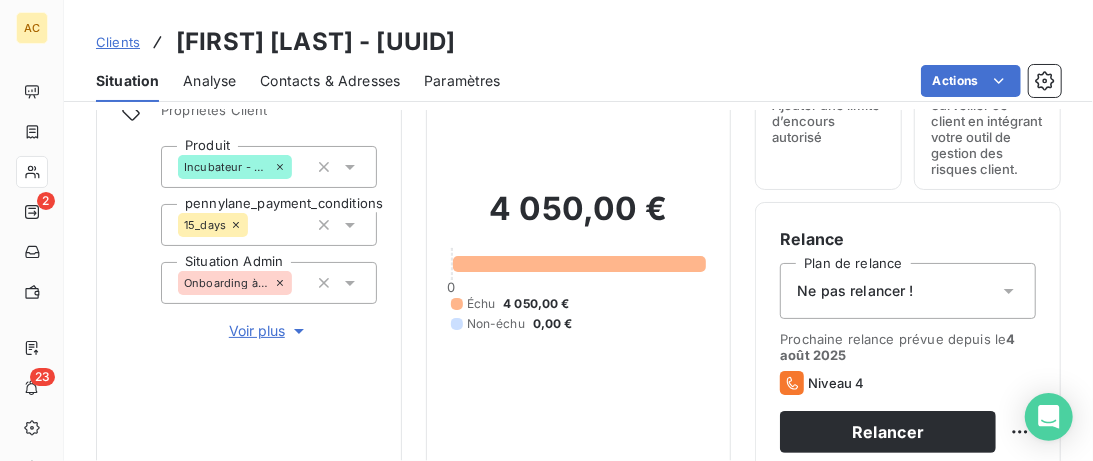 scroll, scrollTop: 307, scrollLeft: 0, axis: vertical 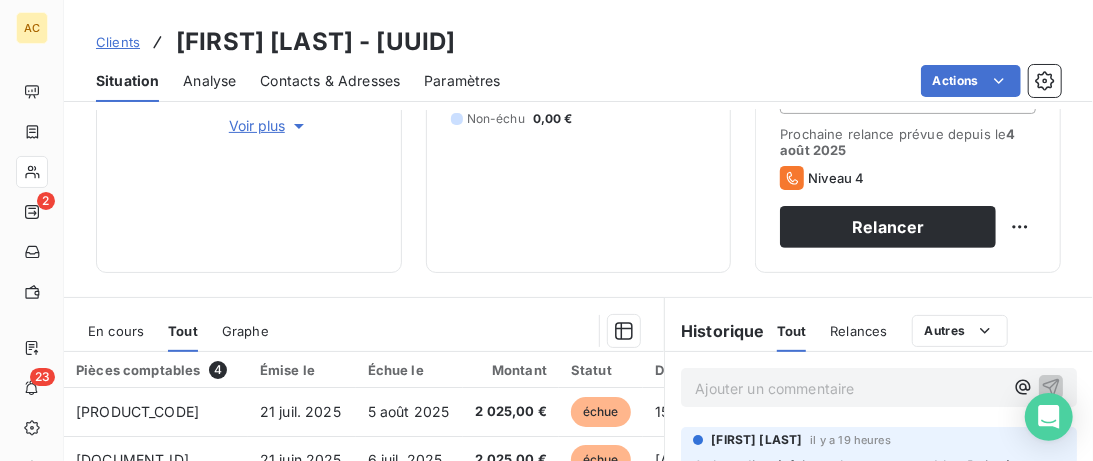 click on "Clients" at bounding box center [118, 42] 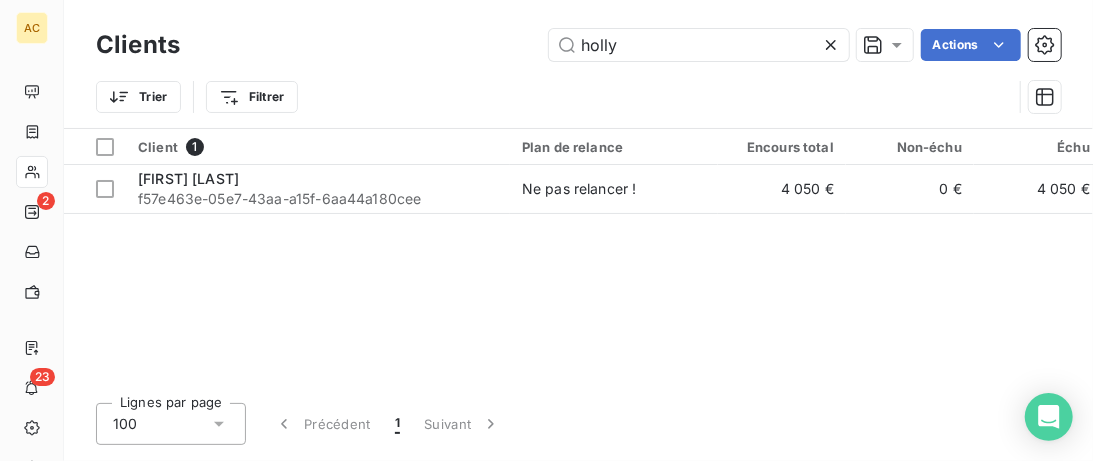 drag, startPoint x: 627, startPoint y: 41, endPoint x: 351, endPoint y: 35, distance: 276.06522 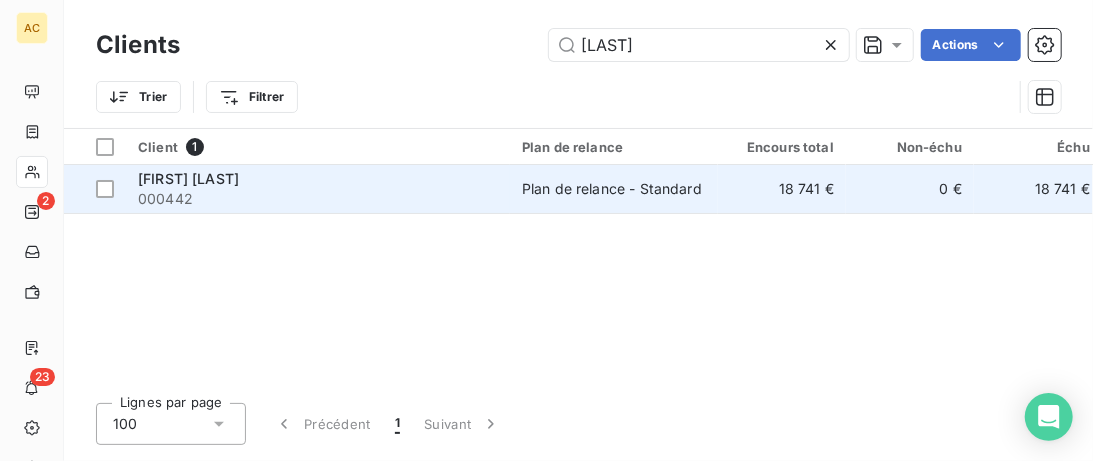type on "[LAST]" 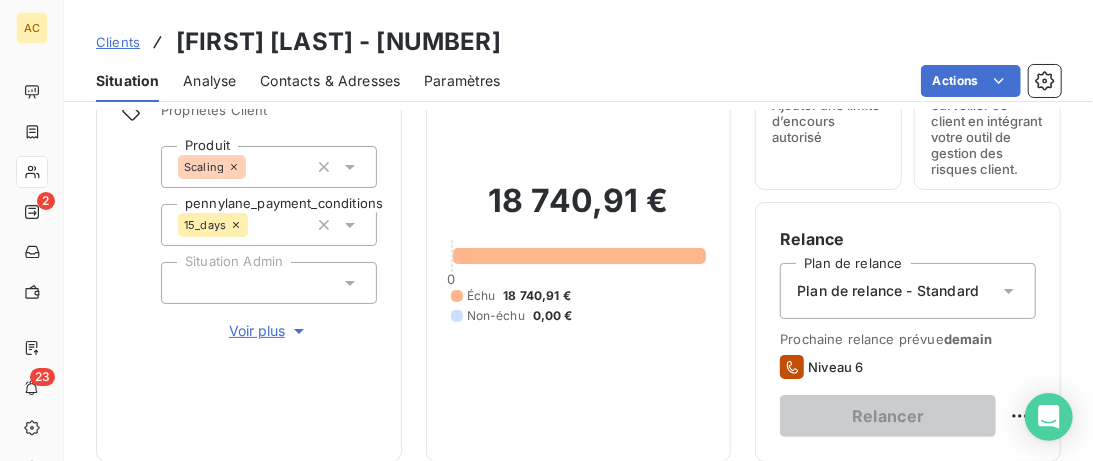 scroll, scrollTop: 0, scrollLeft: 0, axis: both 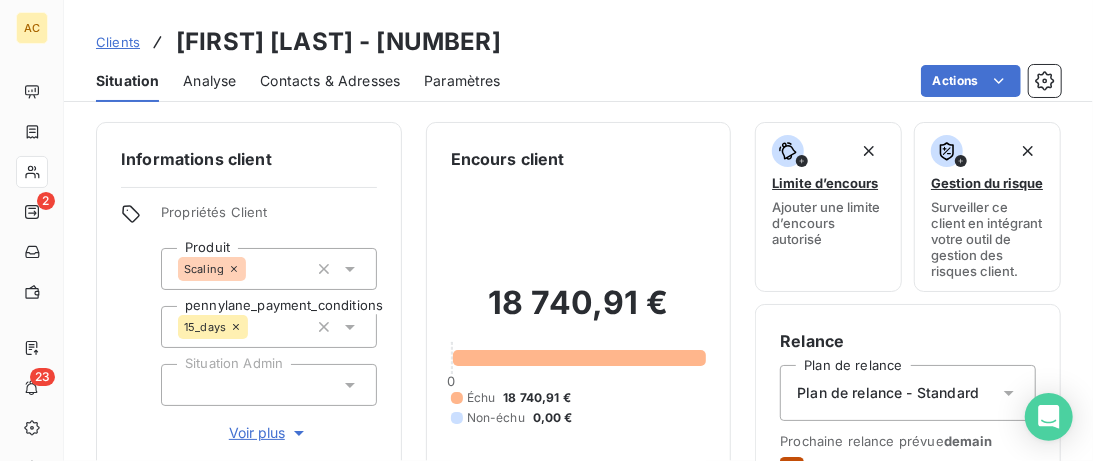 click on "Clients" at bounding box center [118, 42] 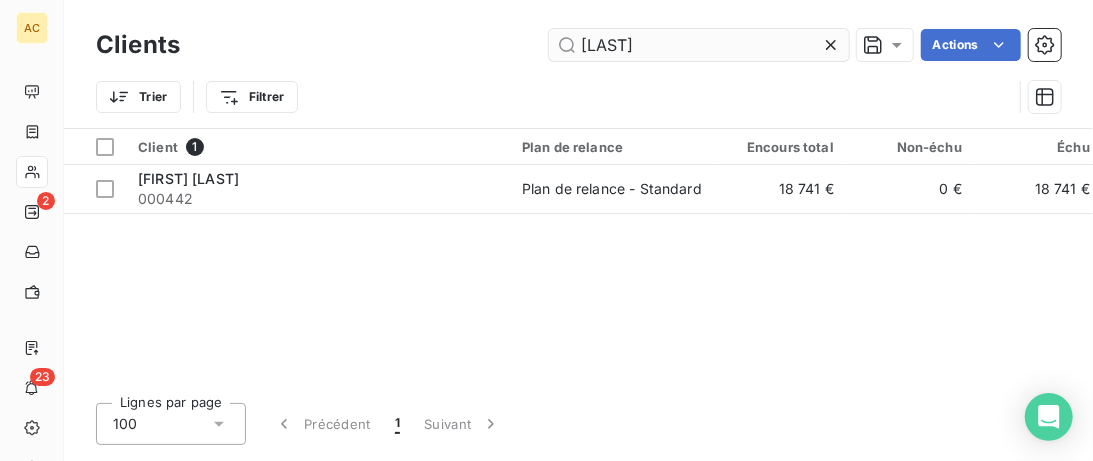 drag, startPoint x: 672, startPoint y: 45, endPoint x: 193, endPoint y: 44, distance: 479.00104 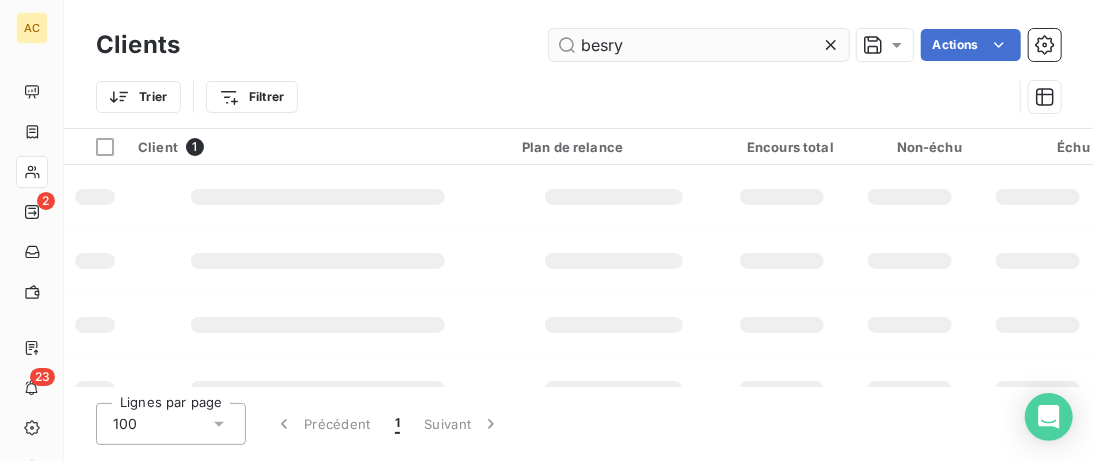 type on "besry" 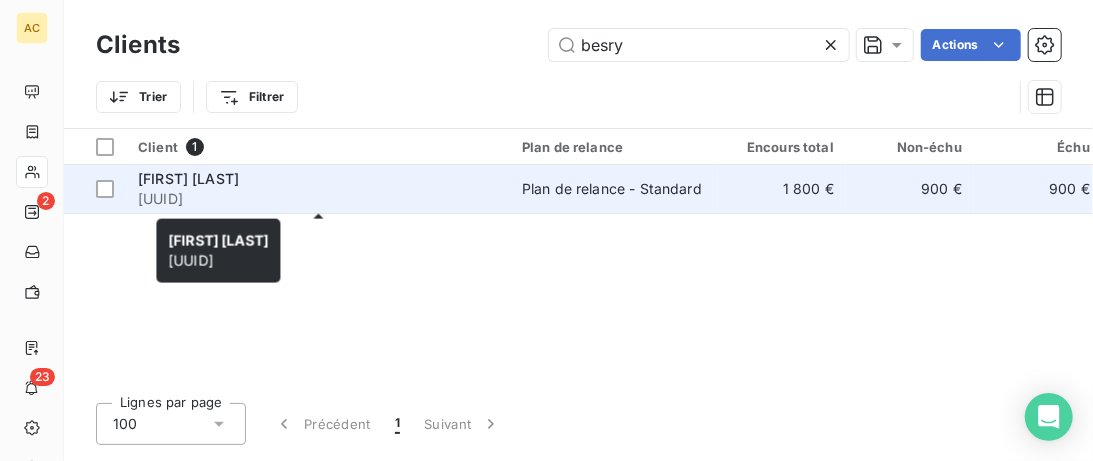 click on "[FIRST] [LAST]" at bounding box center (318, 179) 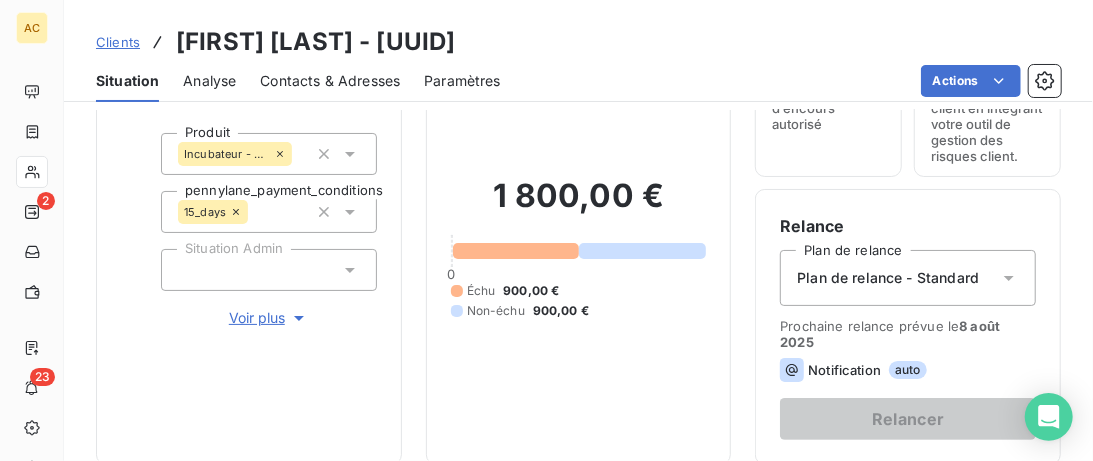 scroll, scrollTop: 205, scrollLeft: 0, axis: vertical 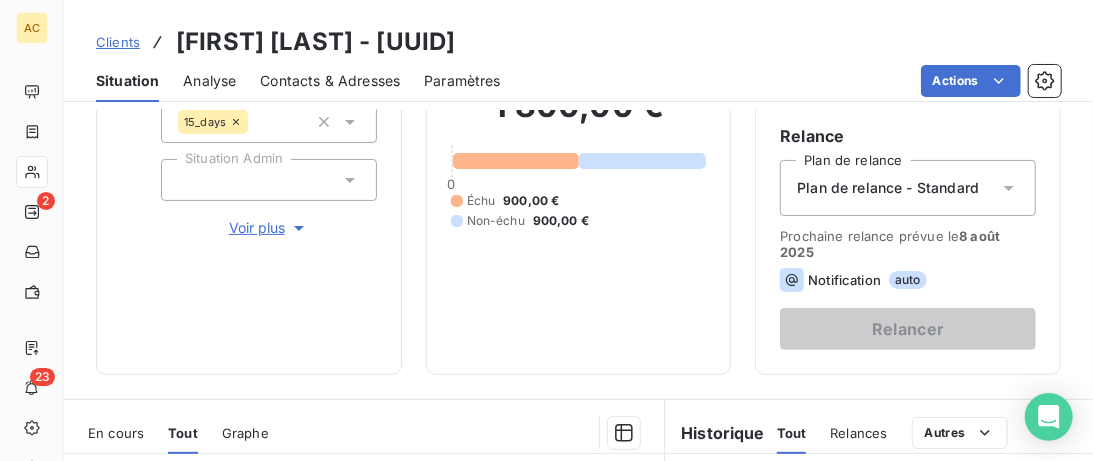 click on "Voir plus" at bounding box center [269, 228] 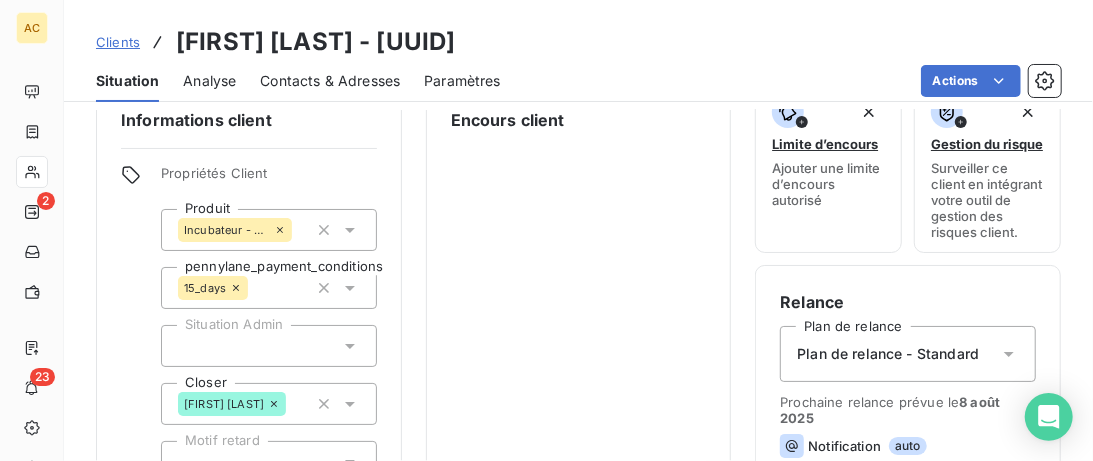 scroll, scrollTop: 0, scrollLeft: 0, axis: both 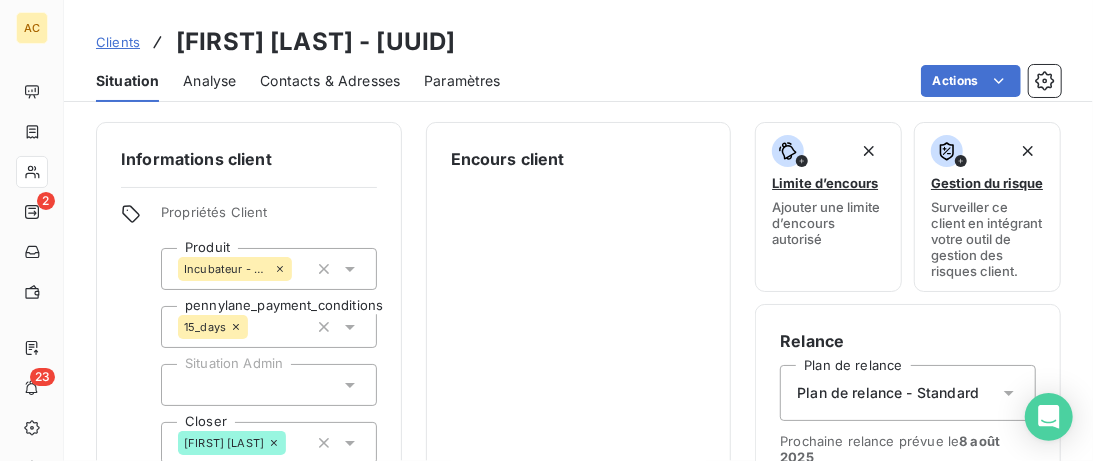 click on "Clients" at bounding box center (118, 42) 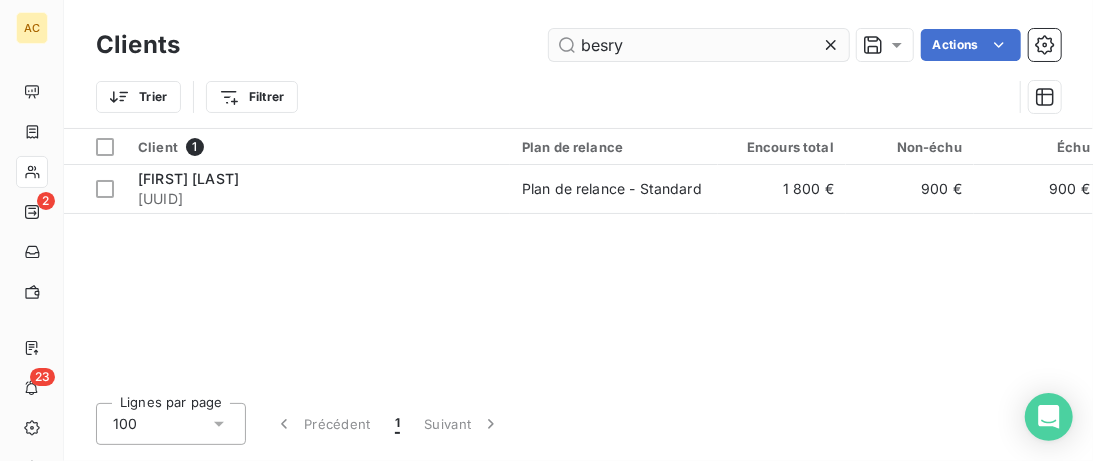 drag, startPoint x: 648, startPoint y: 49, endPoint x: 396, endPoint y: 46, distance: 252.01785 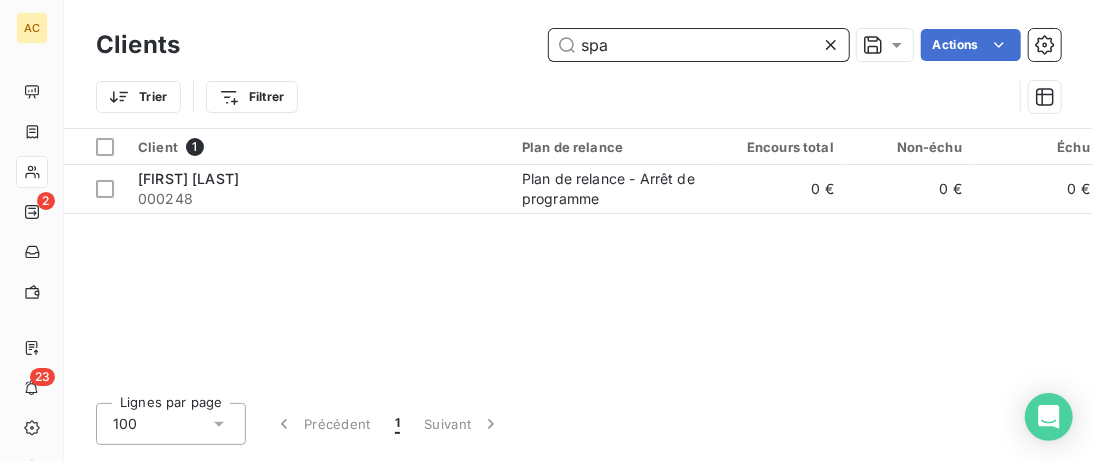 click on "spa" at bounding box center [699, 45] 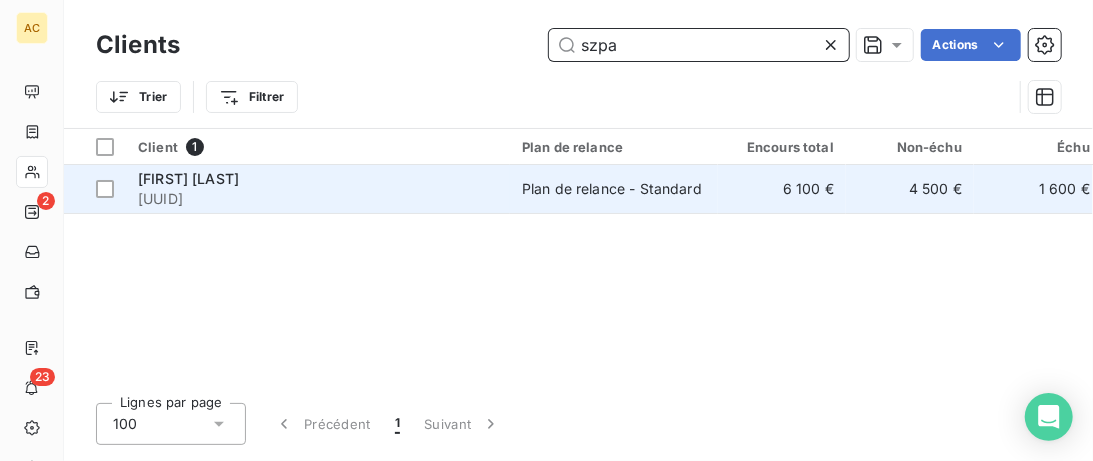 type on "szpa" 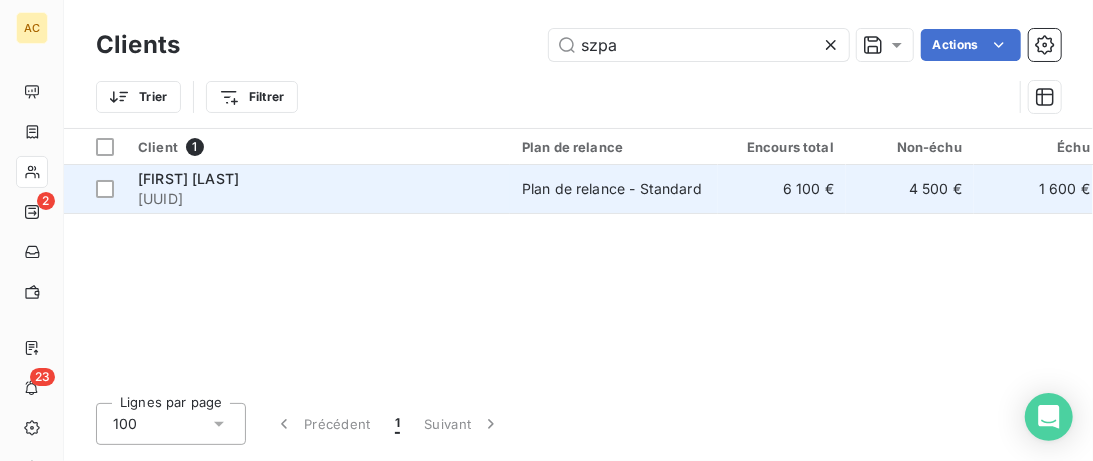 click on "[UUID]" at bounding box center (318, 199) 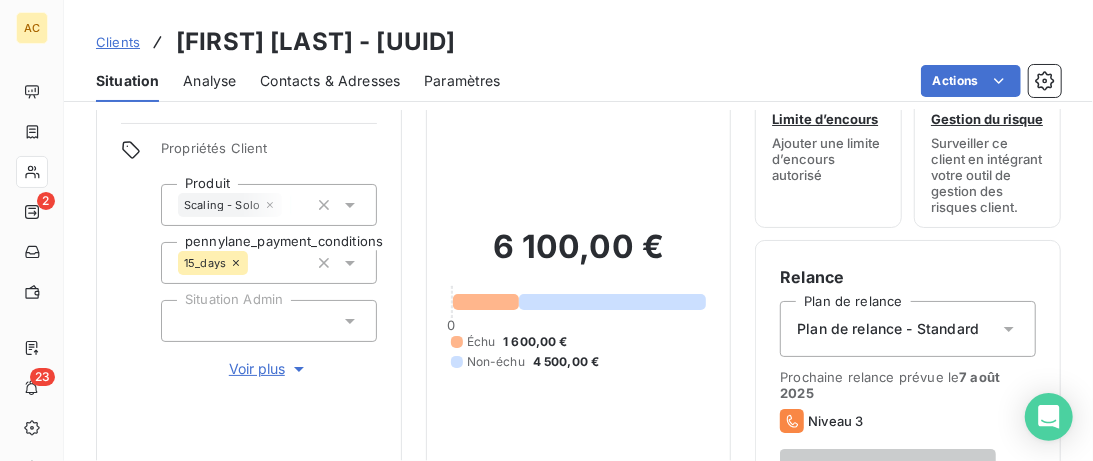 scroll, scrollTop: 102, scrollLeft: 0, axis: vertical 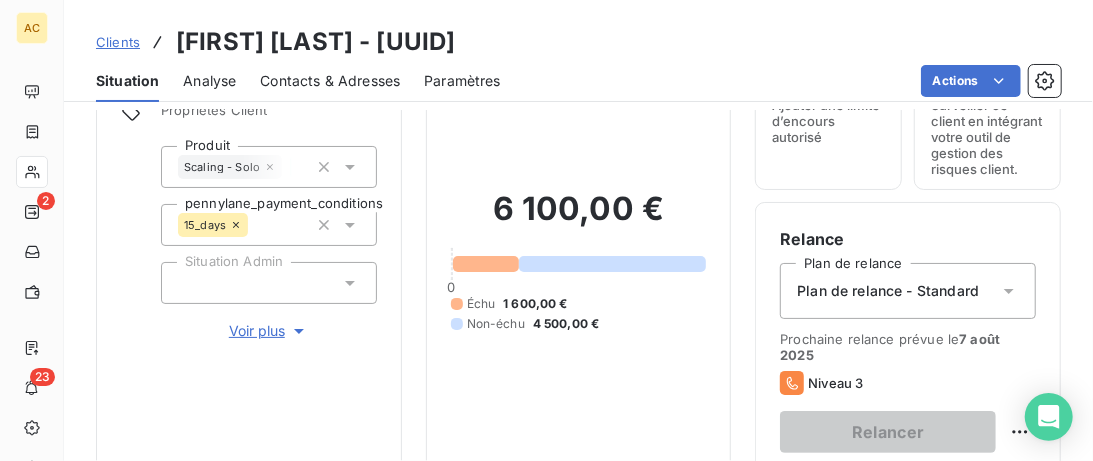 click on "Voir plus" at bounding box center [269, 331] 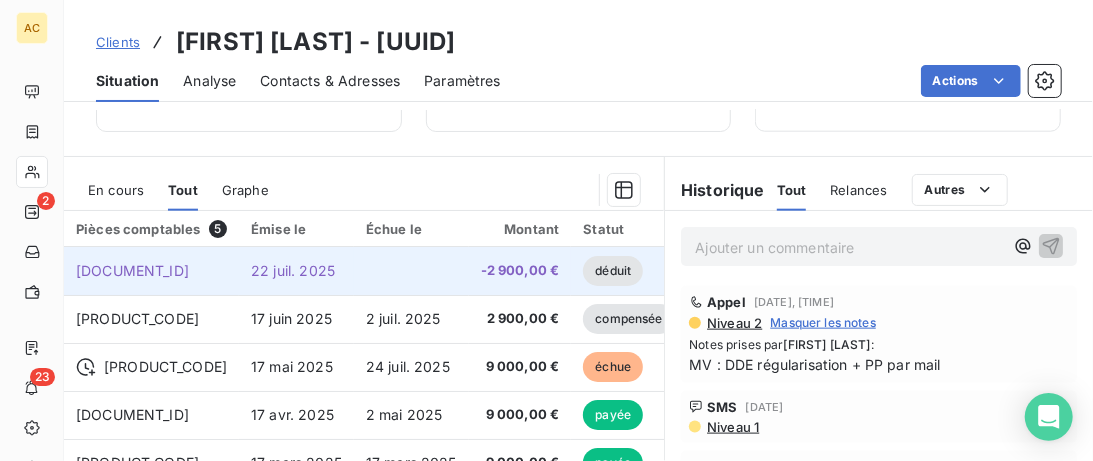 scroll, scrollTop: 1025, scrollLeft: 0, axis: vertical 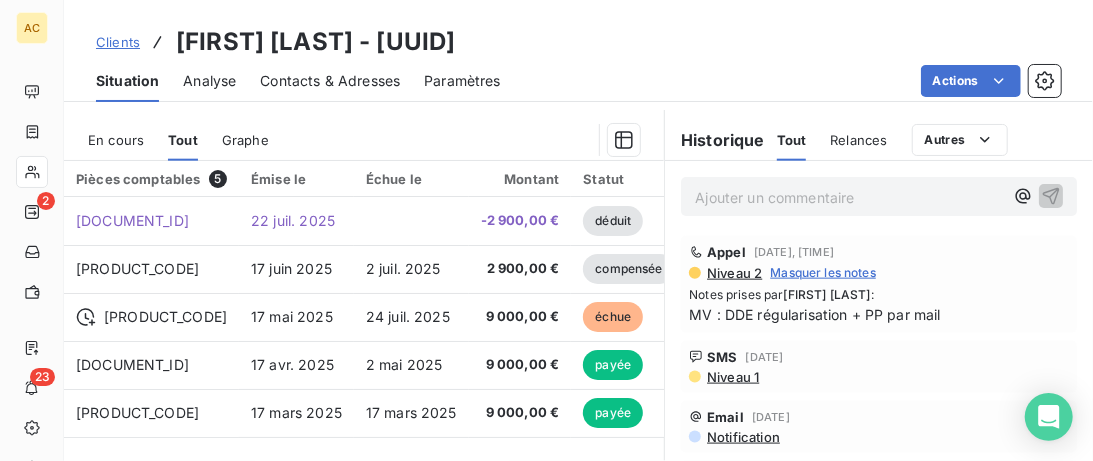 click on "Clients" at bounding box center (118, 42) 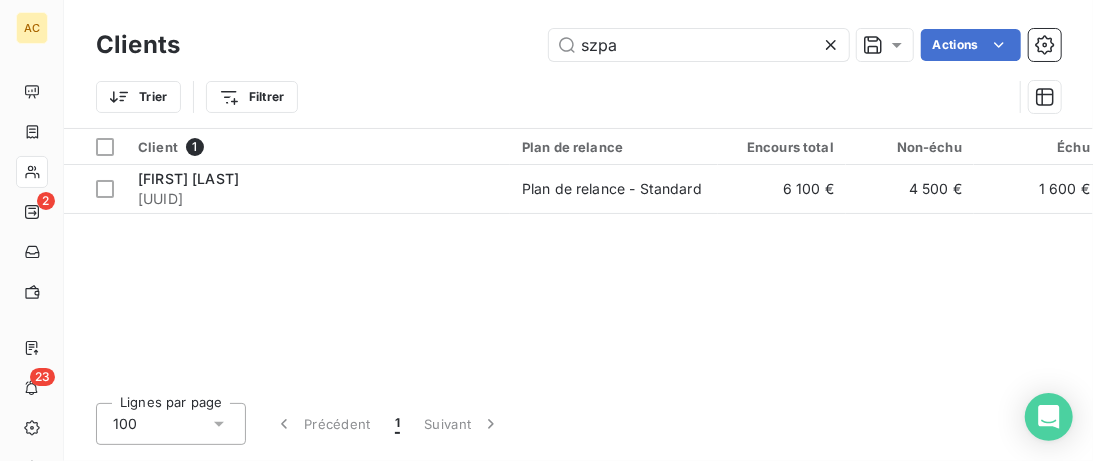 drag, startPoint x: 658, startPoint y: 44, endPoint x: 345, endPoint y: 12, distance: 314.63153 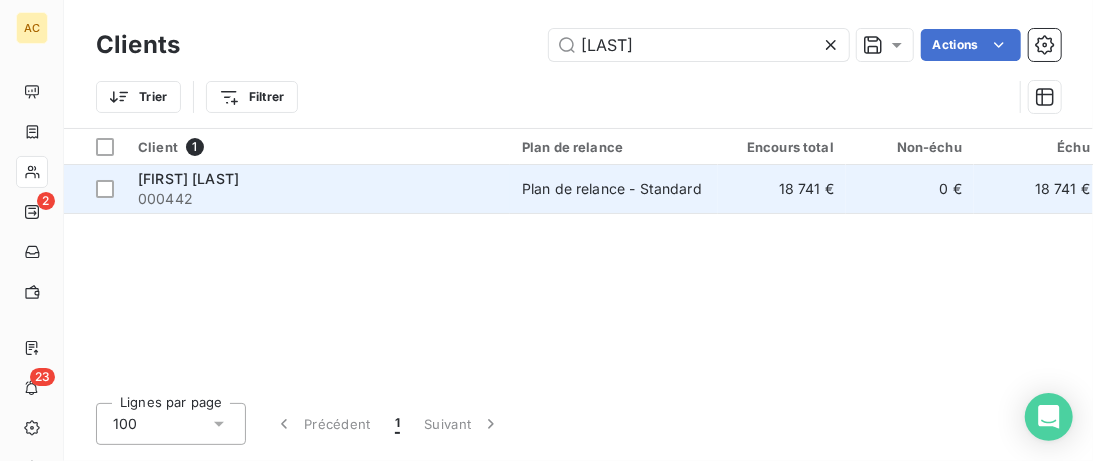 type on "[LAST]" 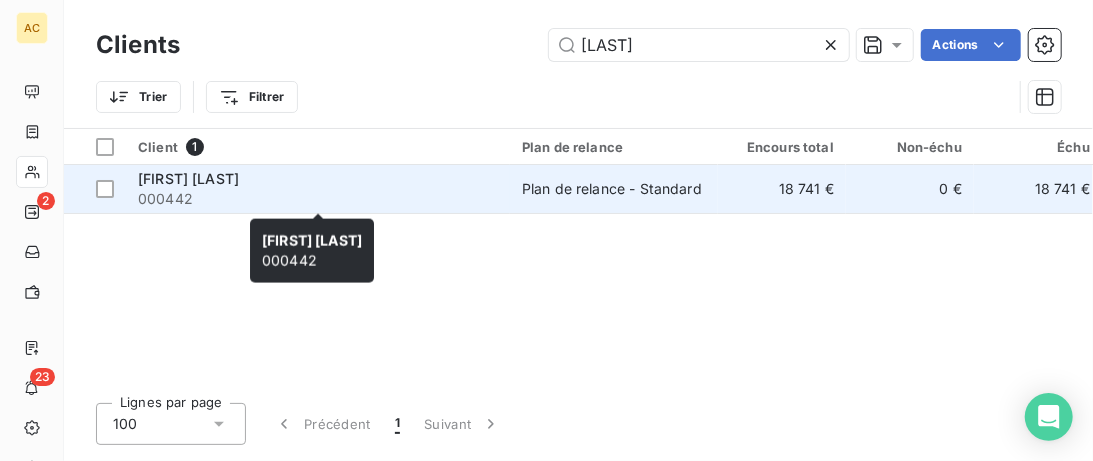 click on "000442" at bounding box center [318, 199] 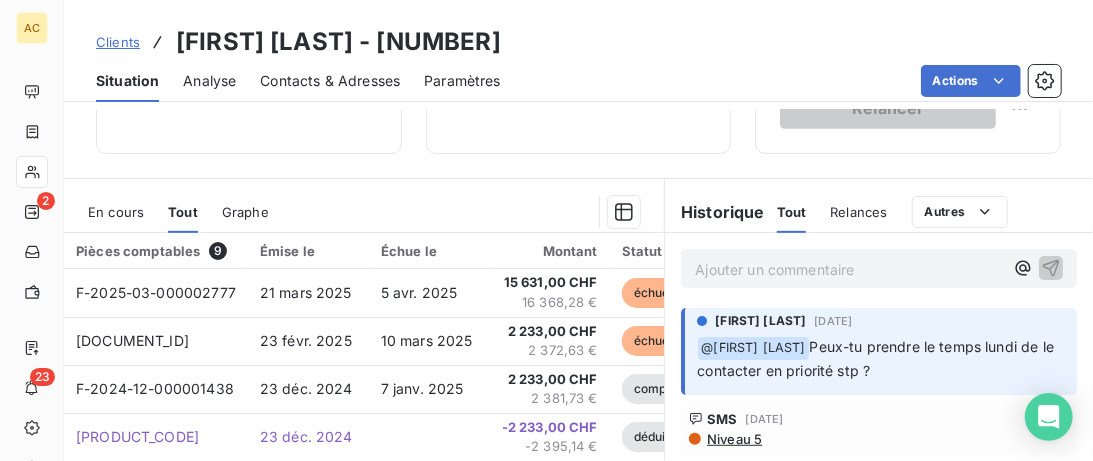 scroll, scrollTop: 102, scrollLeft: 0, axis: vertical 